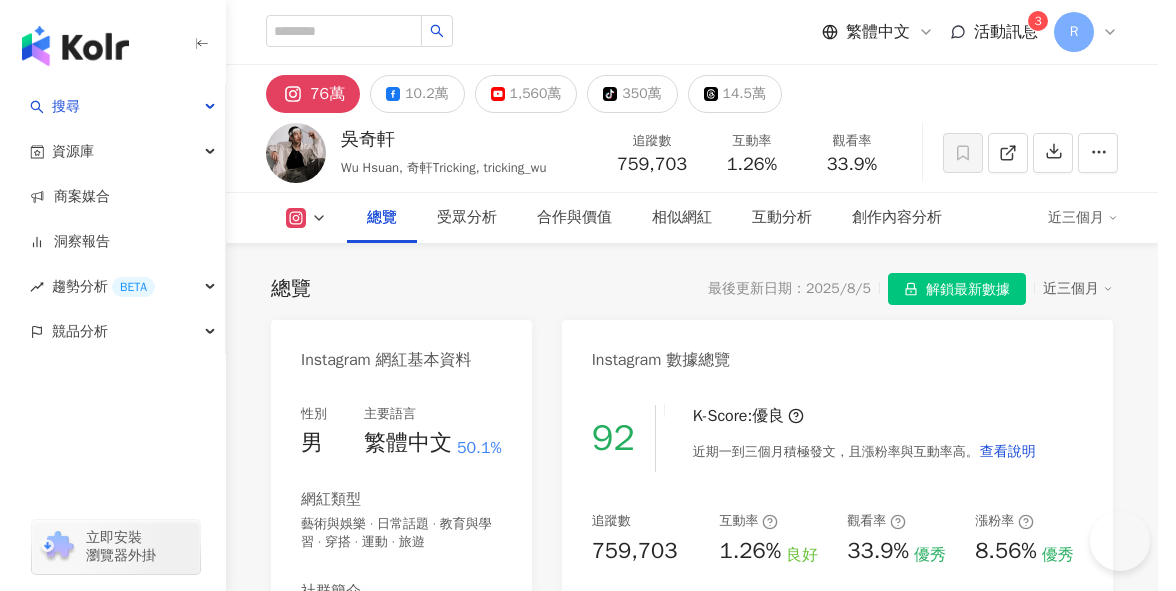 scroll, scrollTop: 0, scrollLeft: 0, axis: both 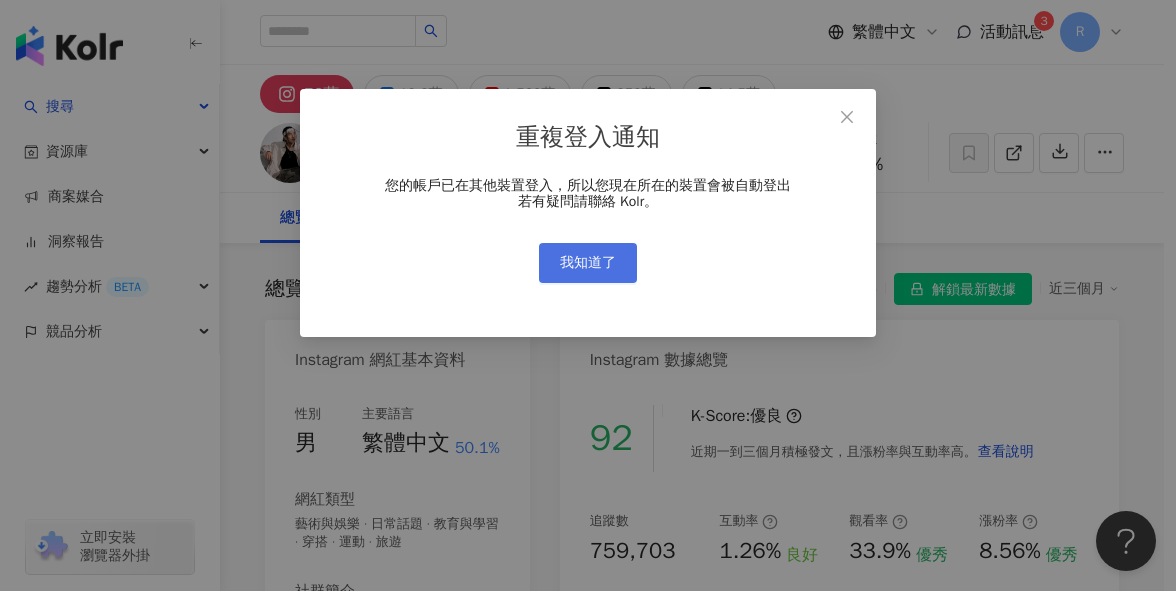 click on "我知道了" at bounding box center [588, 263] 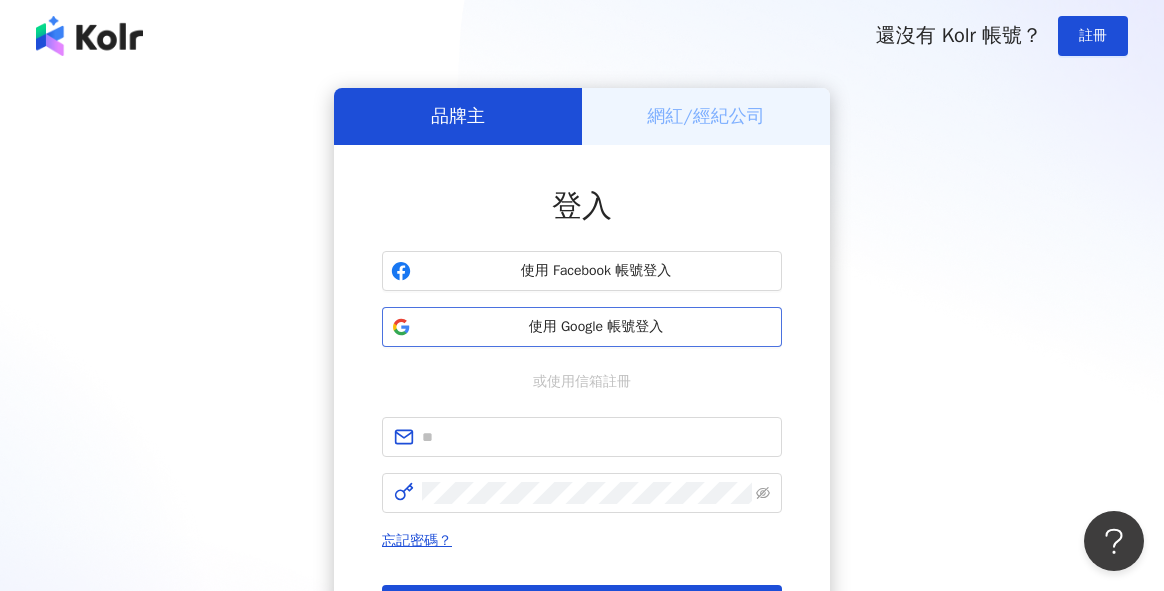 click on "使用 Google 帳號登入" at bounding box center (596, 327) 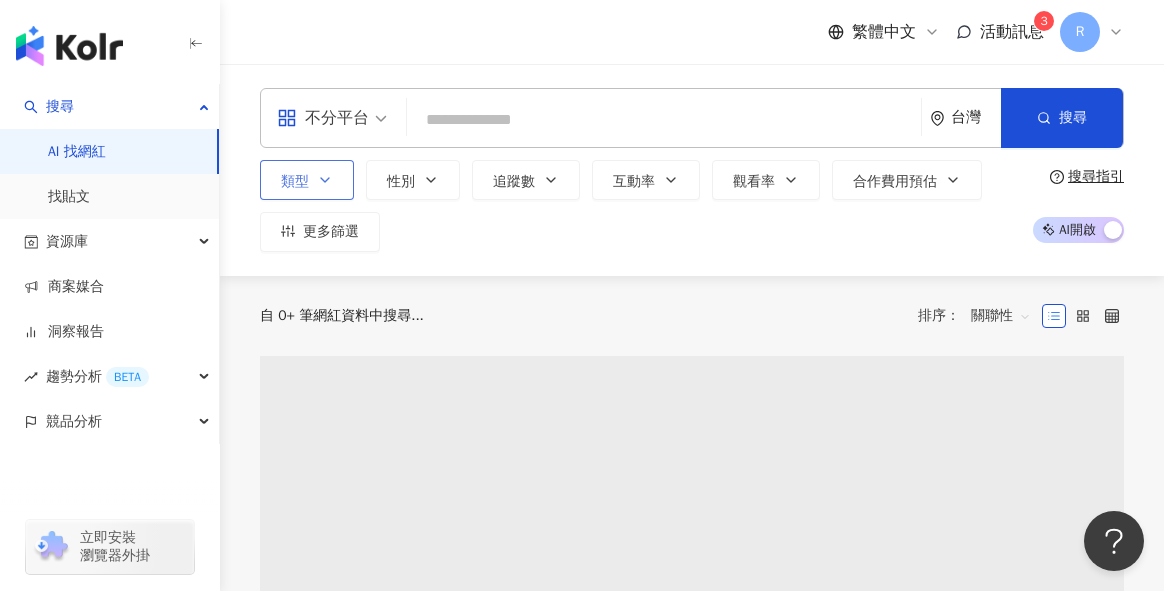 click on "類型" at bounding box center (307, 180) 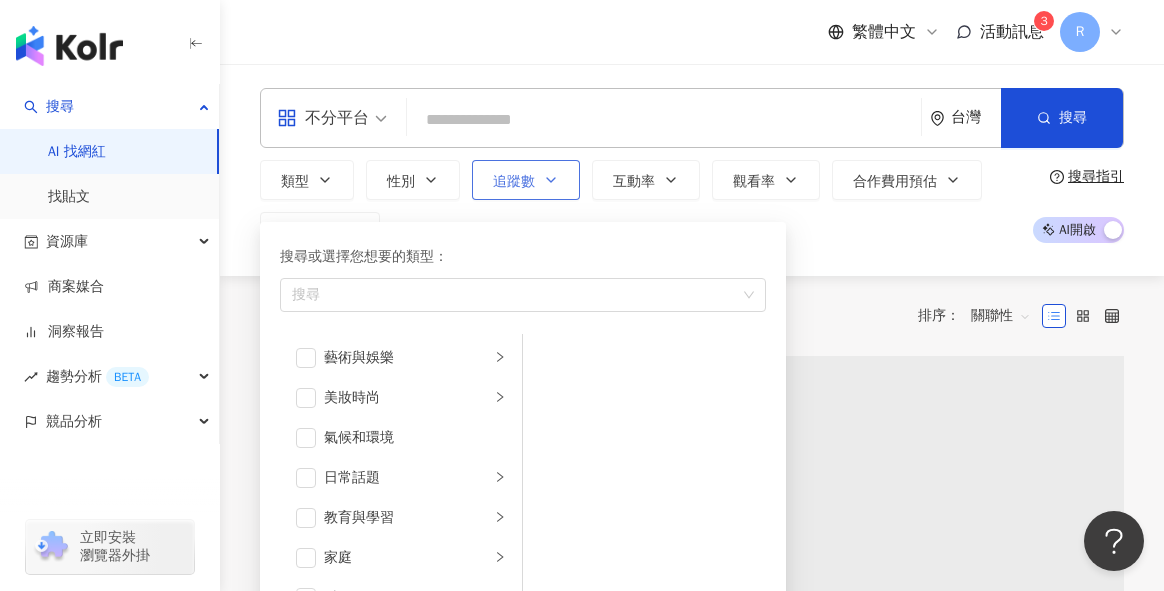 click on "追蹤數" at bounding box center (514, 182) 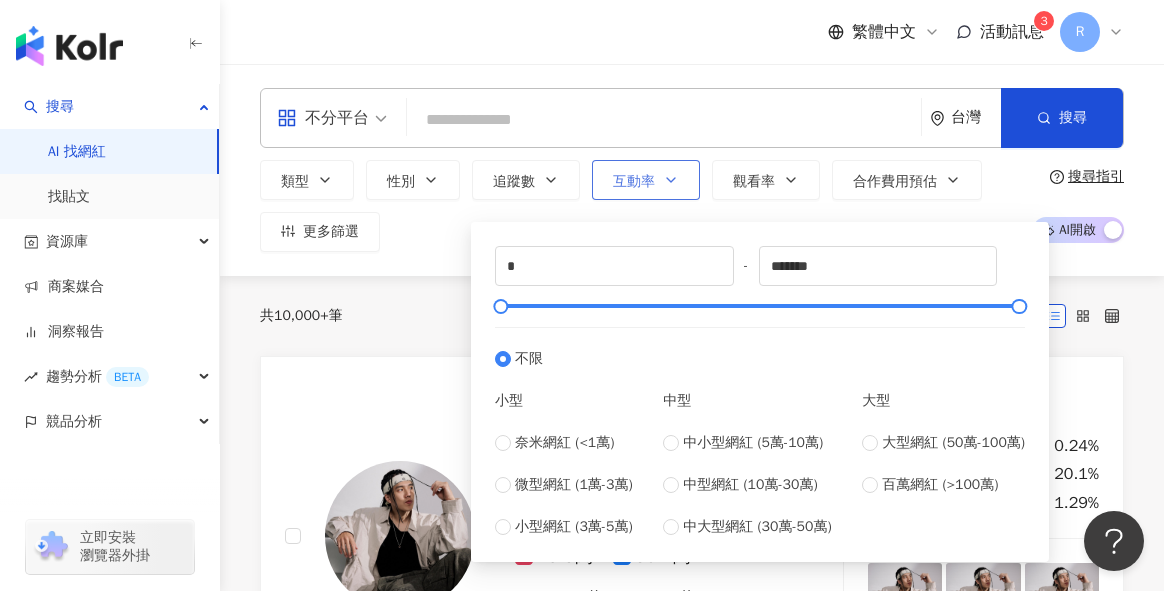 click on "互動率" at bounding box center (634, 182) 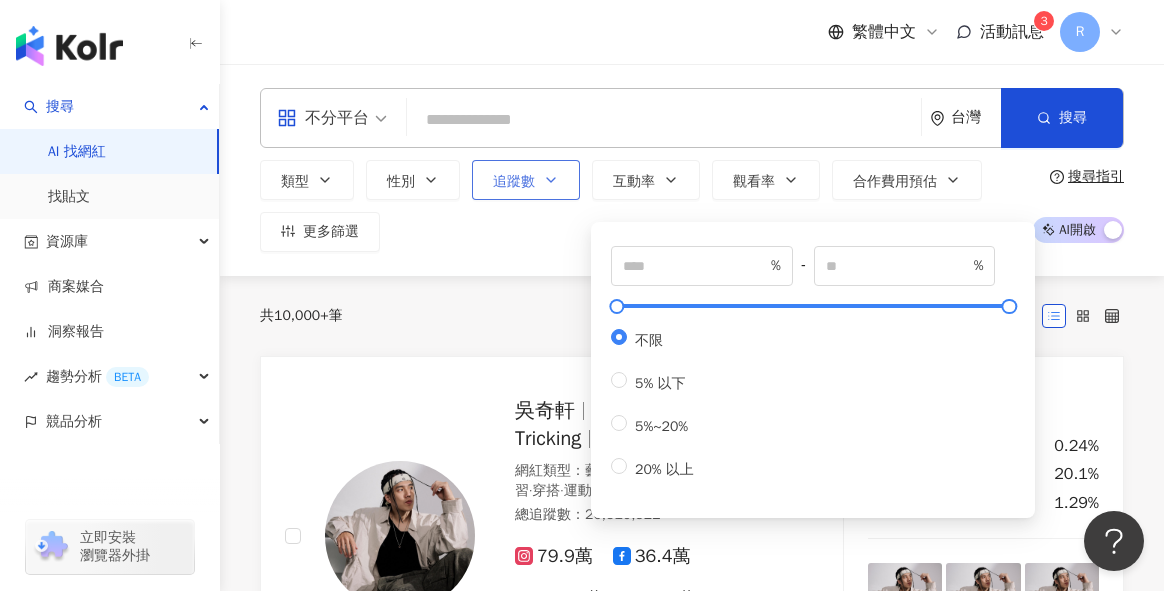 click 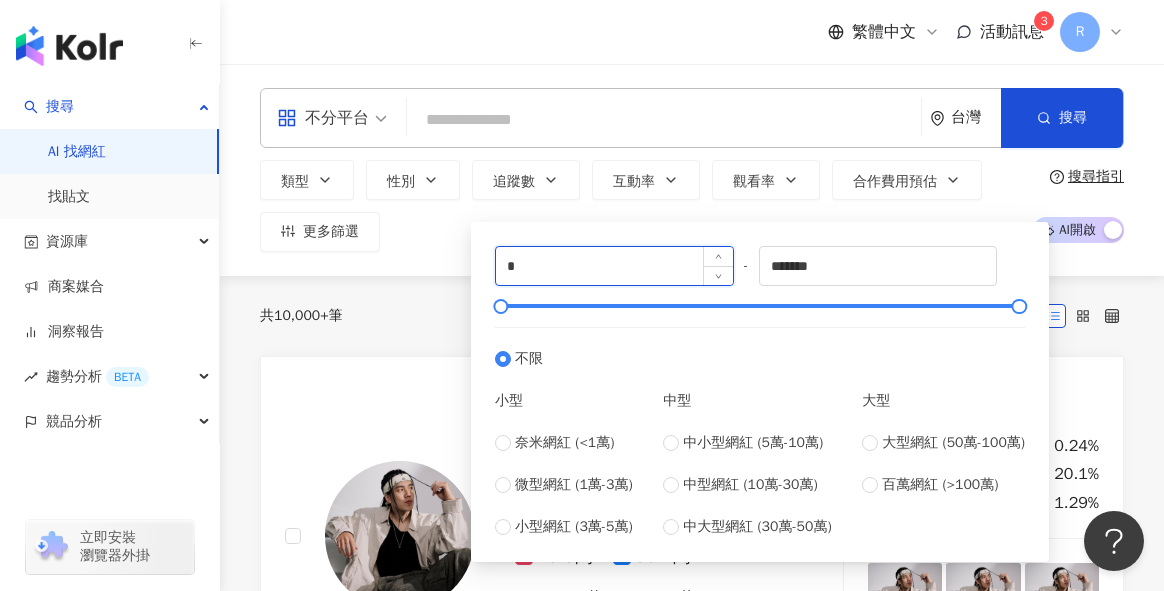 click on "*" at bounding box center [614, 266] 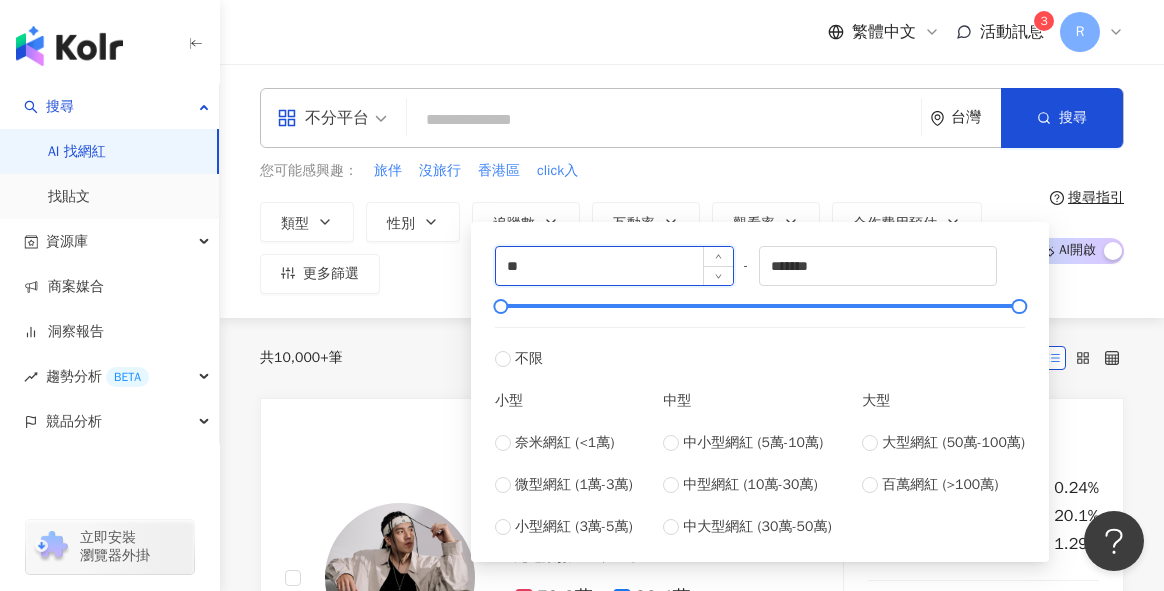 type on "*" 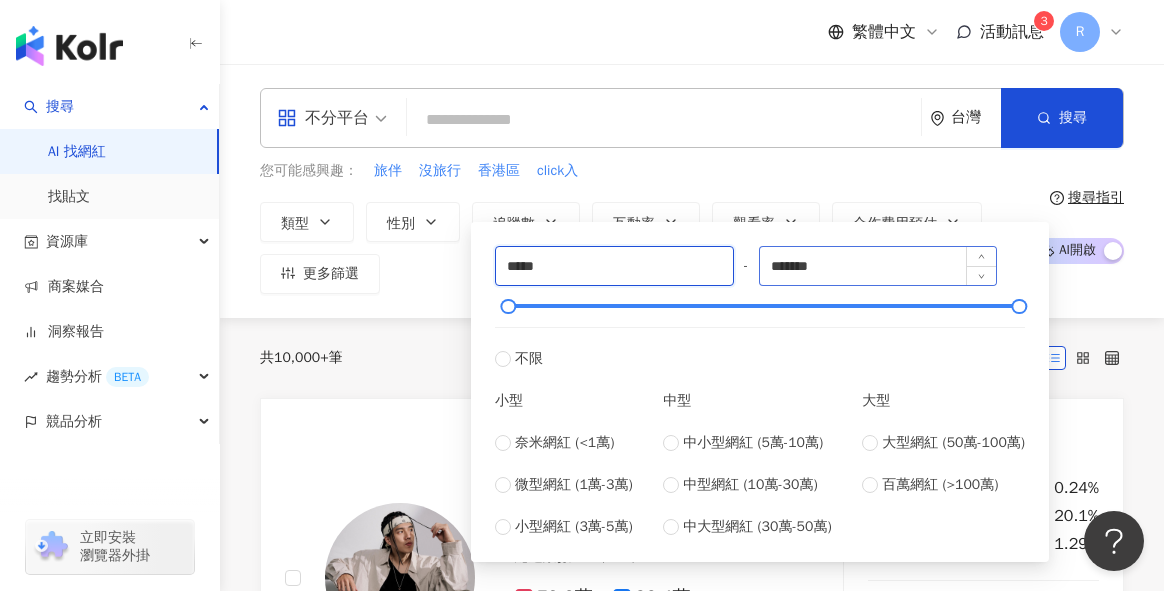 type on "*****" 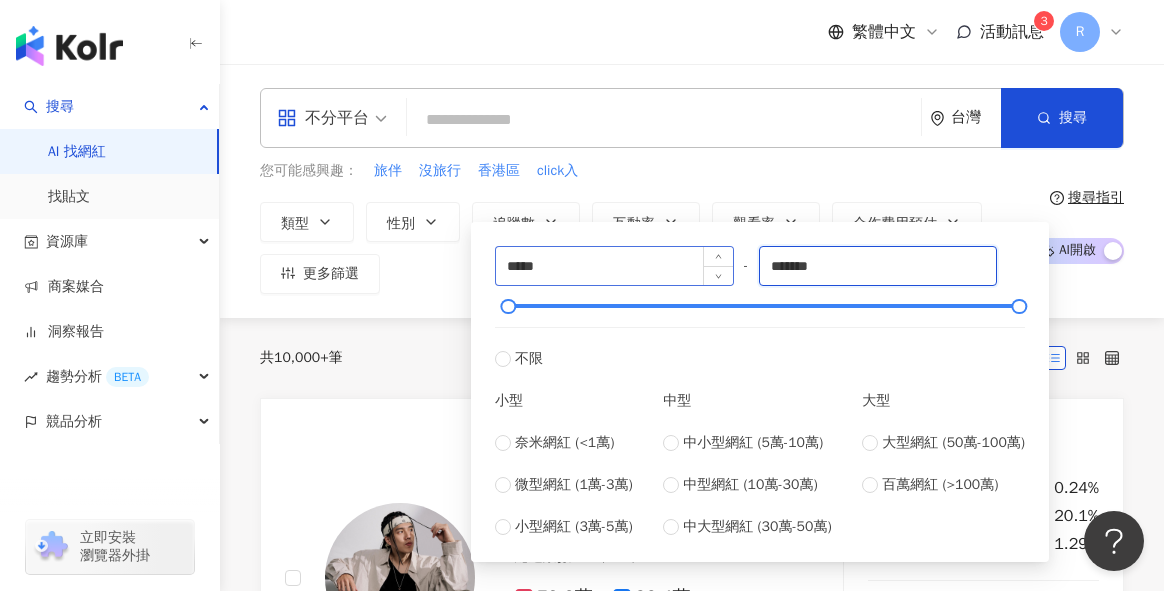 drag, startPoint x: 888, startPoint y: 263, endPoint x: 542, endPoint y: 256, distance: 346.0708 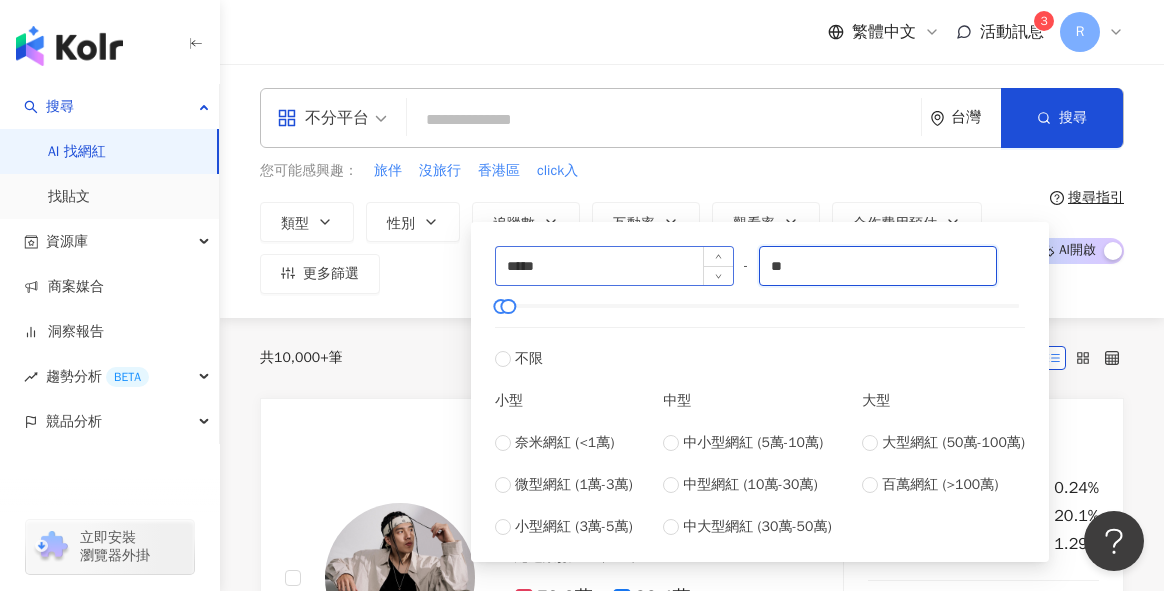type on "*" 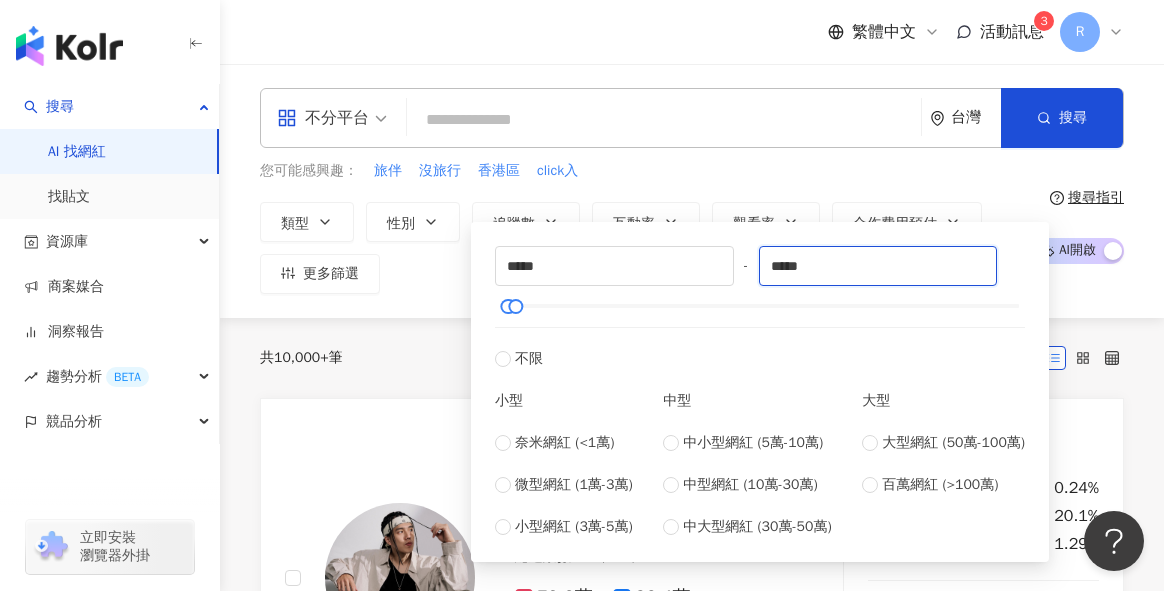 type on "*****" 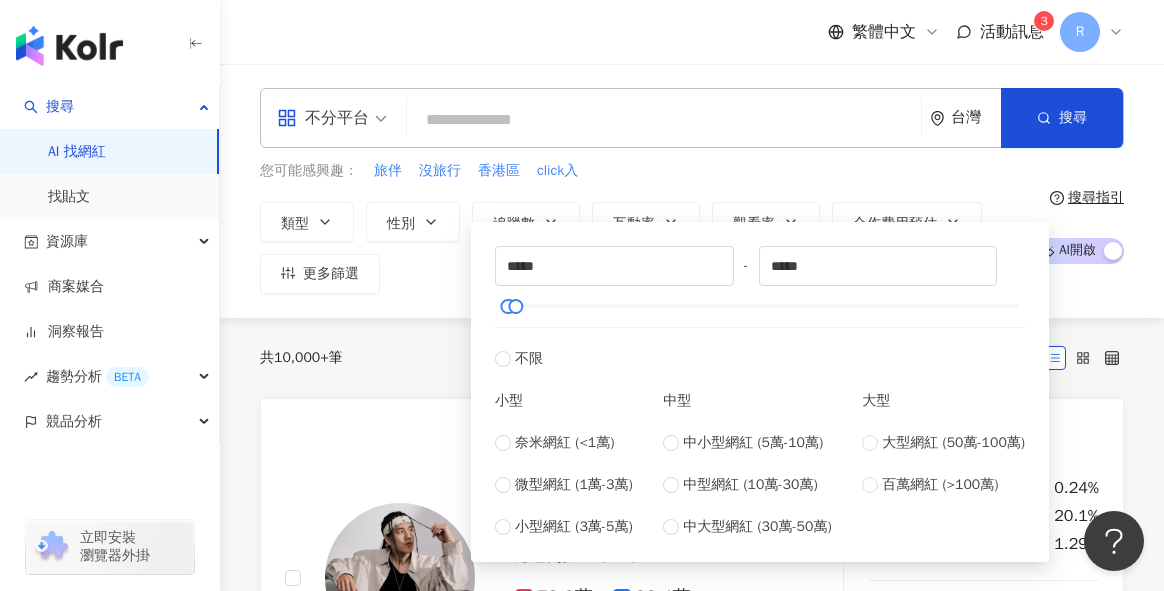 click on "您可能感興趣： 旅伴  沒旅行  香港區  click入" at bounding box center (639, 171) 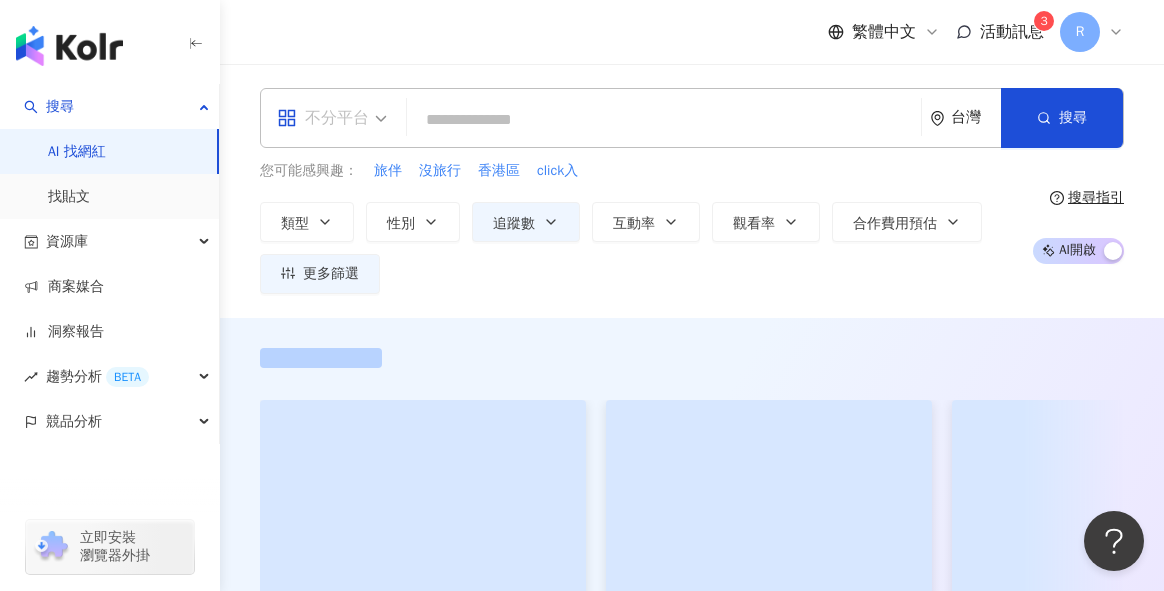 click on "不分平台" at bounding box center [323, 118] 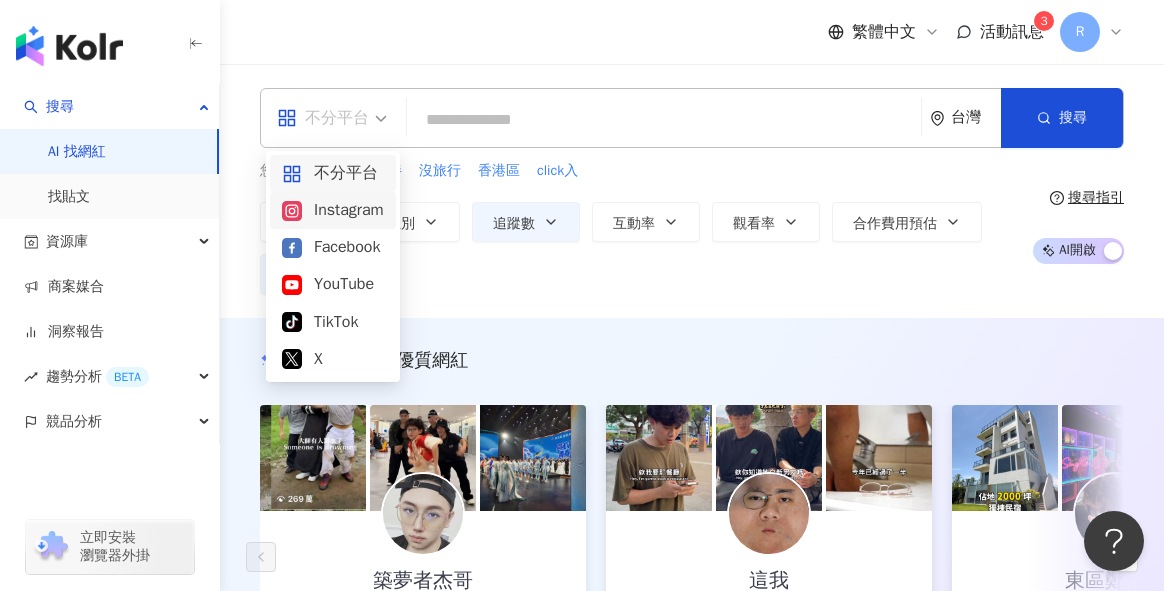 click on "Instagram" at bounding box center [333, 210] 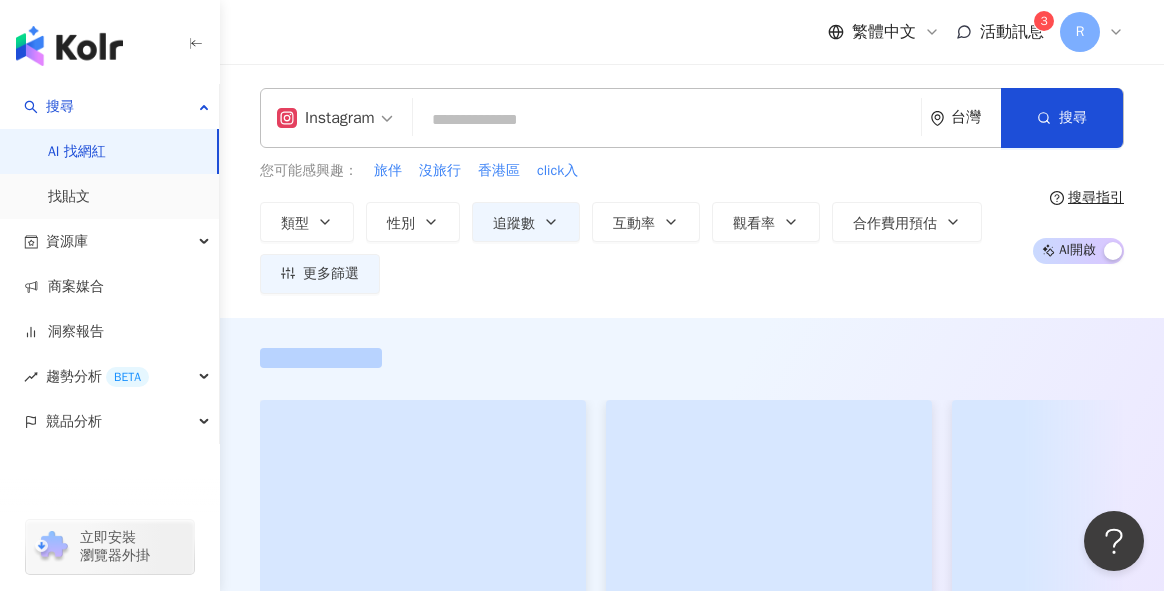 click at bounding box center (667, 120) 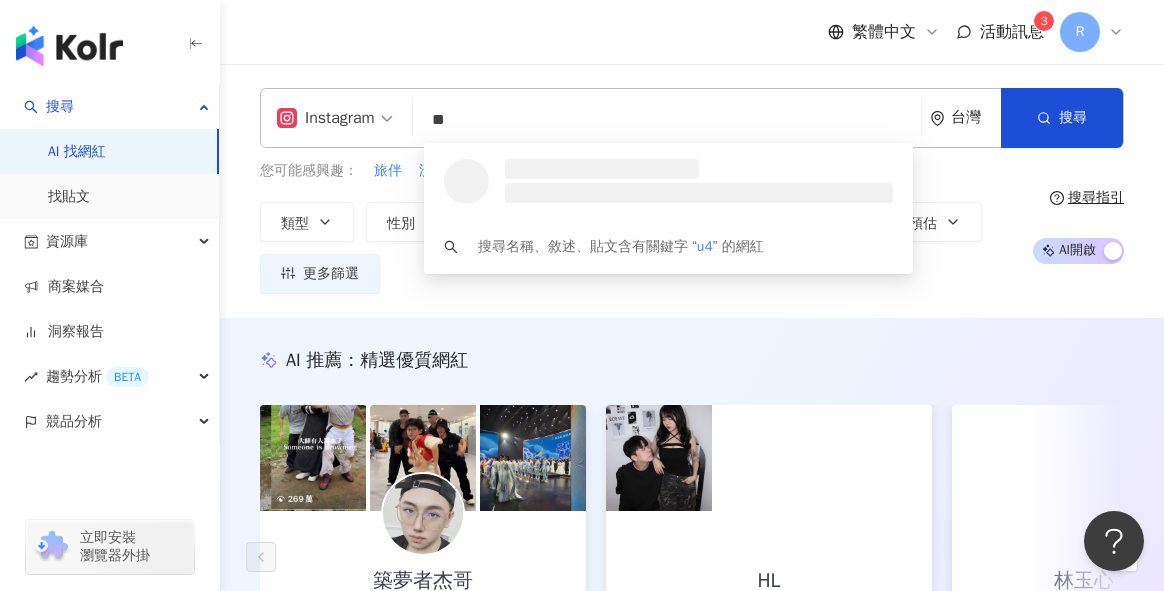 type on "*" 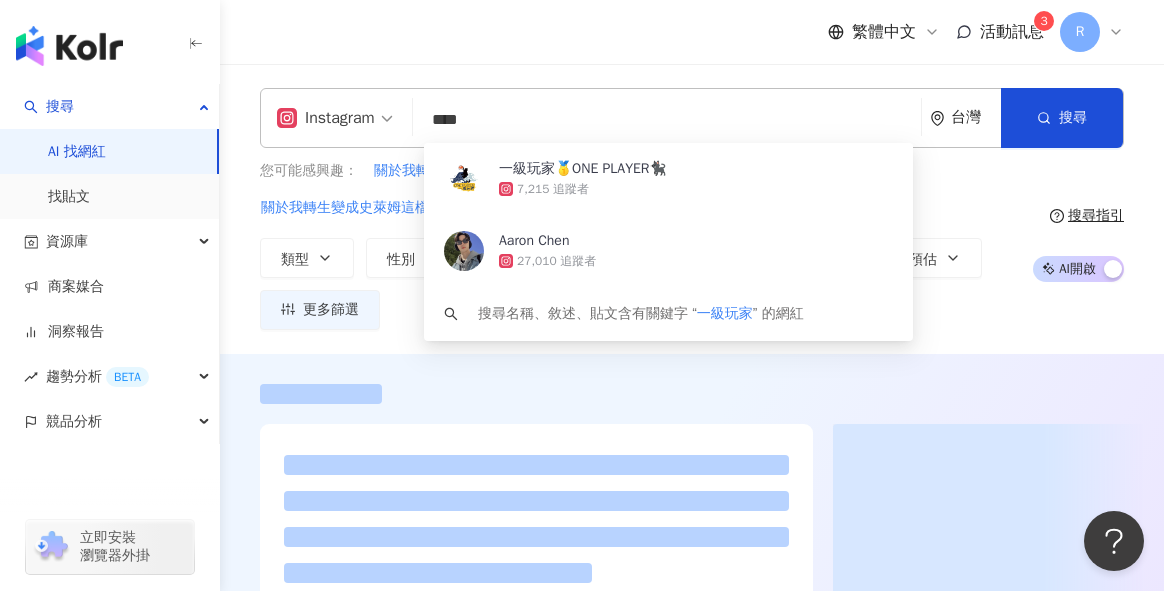 click on "Instagram **** 台灣 搜尋 9825afb9-aa83-4f4b-bea1-95a7c8726c94 一級玩家🥇ONE PLAYER🐈‍⬛ 7,215   追蹤者 Aaron  Chen 27,010   追蹤者 搜尋名稱、敘述、貼文含有關鍵字 “ 一級玩家 ” 的網紅 您可能感興趣： 關於我轉生變成史萊姆這檔事-霸氣-  關於我轉生變成史萊姆這檔事  即刻出戰  關於我轉生變成史萊姆這檔事·  初音ミク39(ミク)の日記念のくじ  類型 性別 追蹤數 互動率 觀看率 合作費用預估  更多篩選 *****  -  ***** 不限 小型 奈米網紅 (<1萬) 微型網紅 (1萬-3萬) 小型網紅 (3萬-5萬) 中型 中小型網紅 (5萬-10萬) 中型網紅 (10萬-30萬) 中大型網紅 (30萬-50萬) 大型 大型網紅 (50萬-100萬) 百萬網紅 (>100萬) %  -  % 不限 5% 以下 5%~20% 20% 以上 搜尋指引 AI  開啟 AI  關閉" at bounding box center (692, 209) 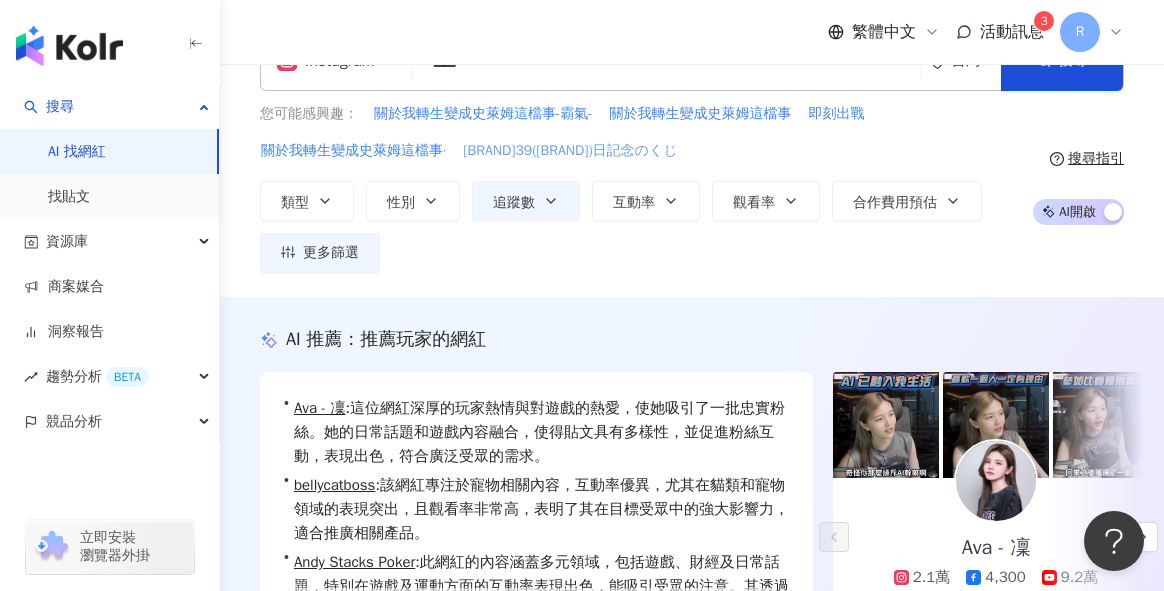 scroll, scrollTop: 0, scrollLeft: 0, axis: both 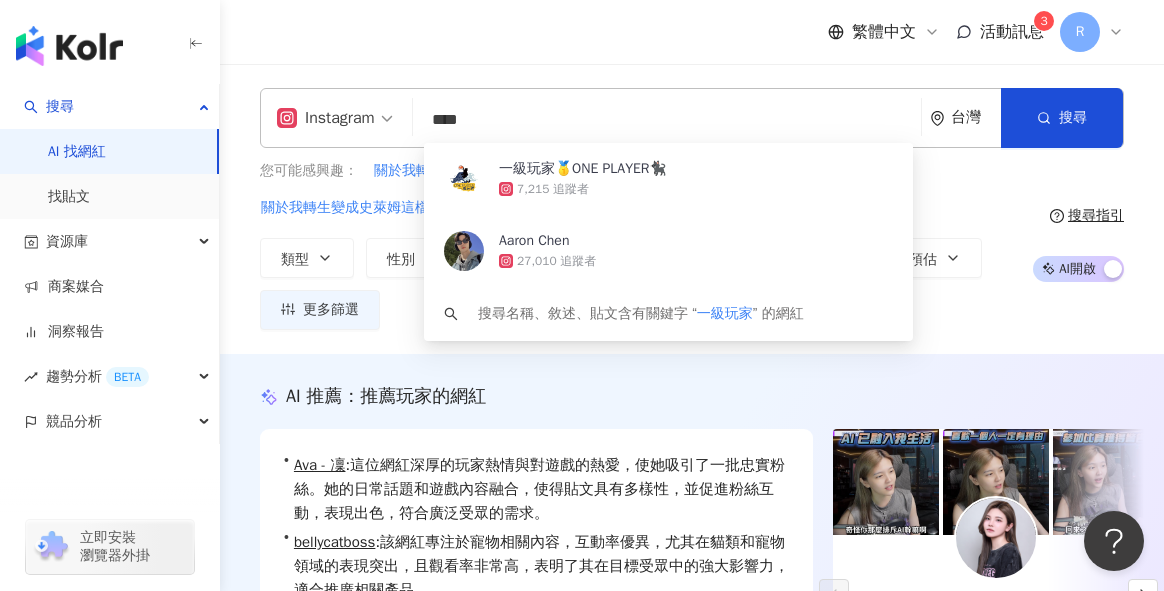 drag, startPoint x: 539, startPoint y: 131, endPoint x: 390, endPoint y: 129, distance: 149.01343 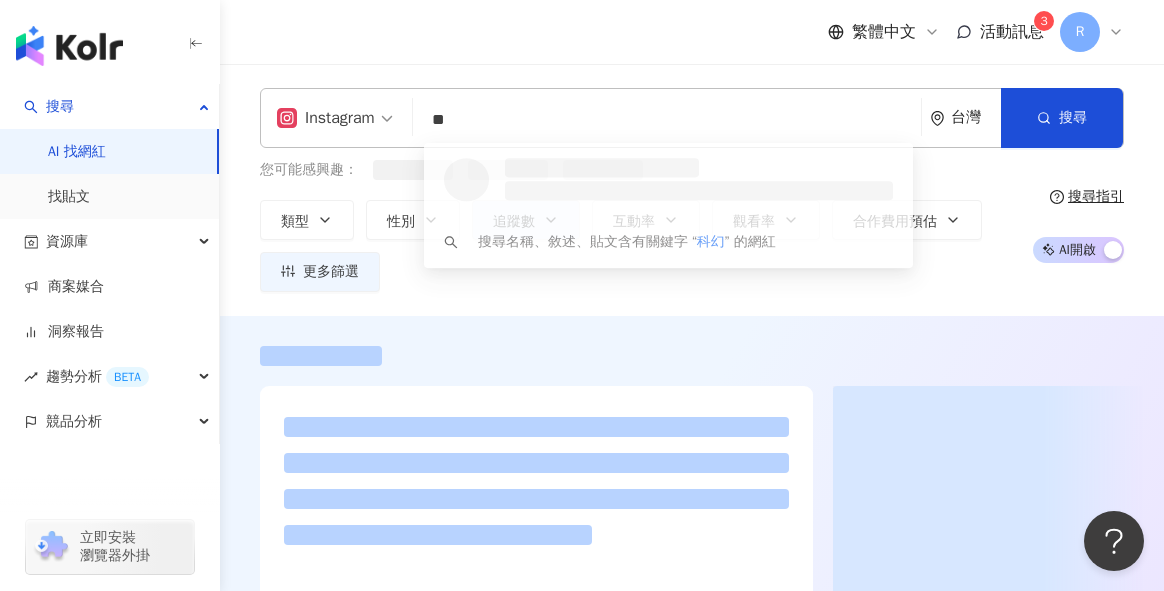type on "**" 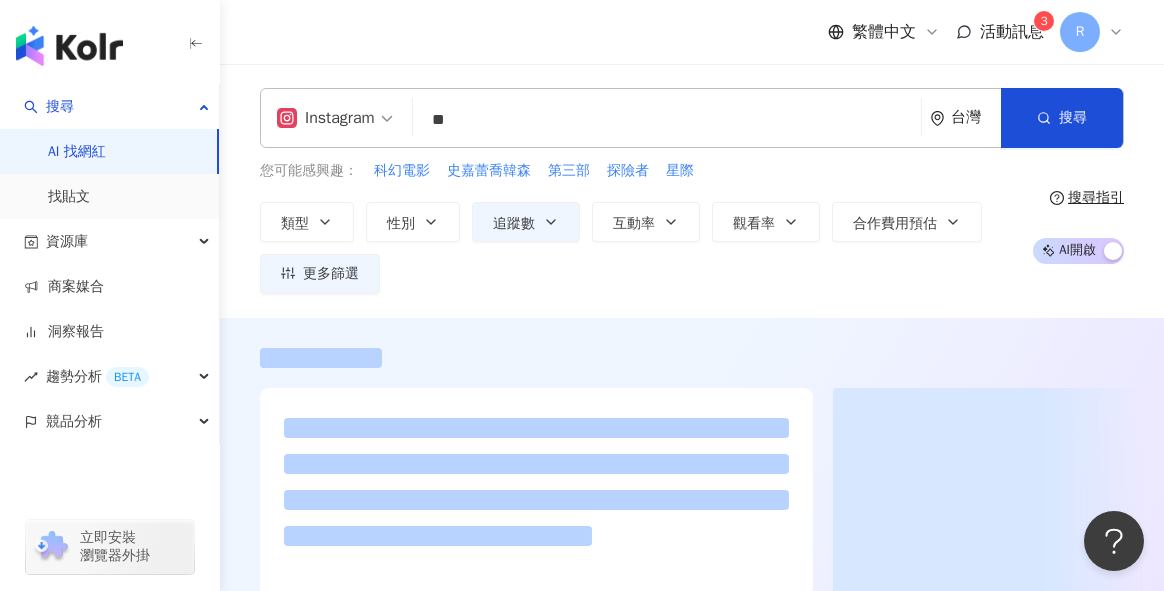 click on "繁體中文 活動訊息 3 R" at bounding box center (692, 32) 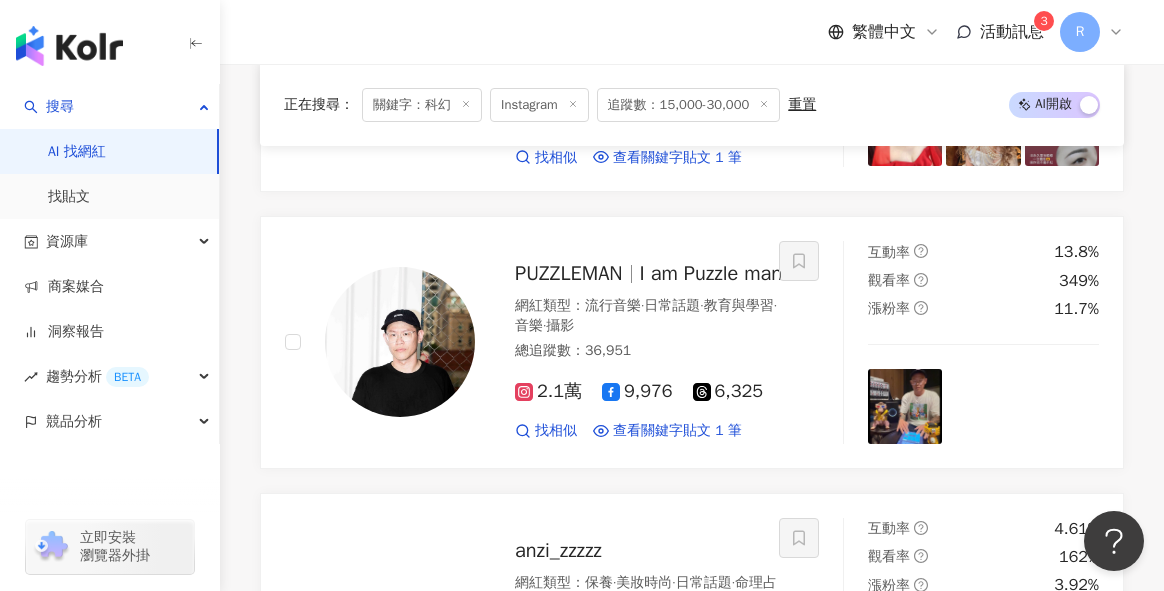 scroll, scrollTop: 1888, scrollLeft: 0, axis: vertical 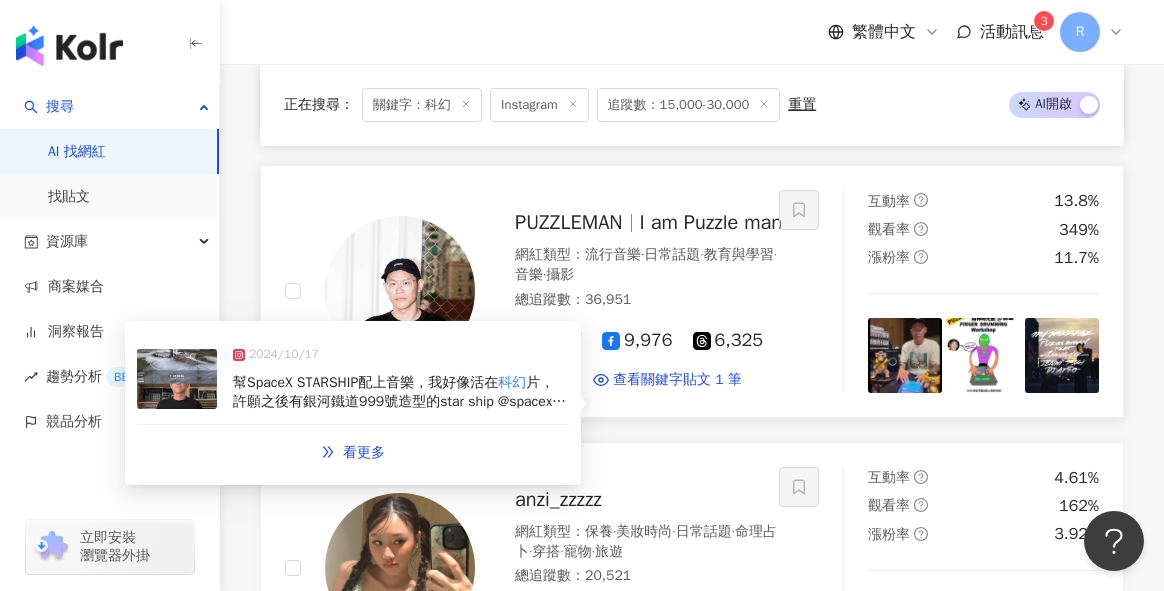 click on "幫SpaceX STARSHIP配上音樂，我好像活在 科幻 片，
許願之後有銀河鐵道999號造型的star ship
@spacex
#松本零士  #spacex #starship #fingerdrumming #lofihiphop #abstracthiphop #maschine #PUZZLEMAN" at bounding box center (401, 392) 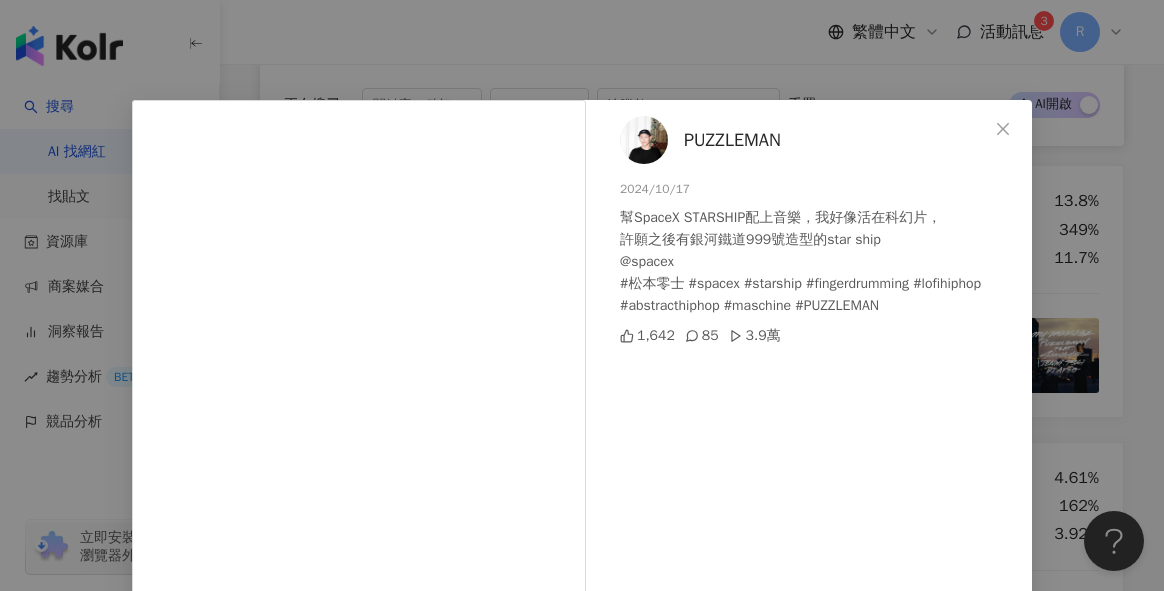 click on "PUZZLEMAN 2024/10/17 幫SpaceX STARSHIP配上音樂，我好像活在科幻片，
許願之後有銀河鐵道999號造型的star ship
@spacex
#松本零士  #spacex #starship #fingerdrumming #lofihiphop #abstracthiphop #maschine #PUZZLEMAN 1,642 85 3.9萬 查看原始貼文" at bounding box center [582, 295] 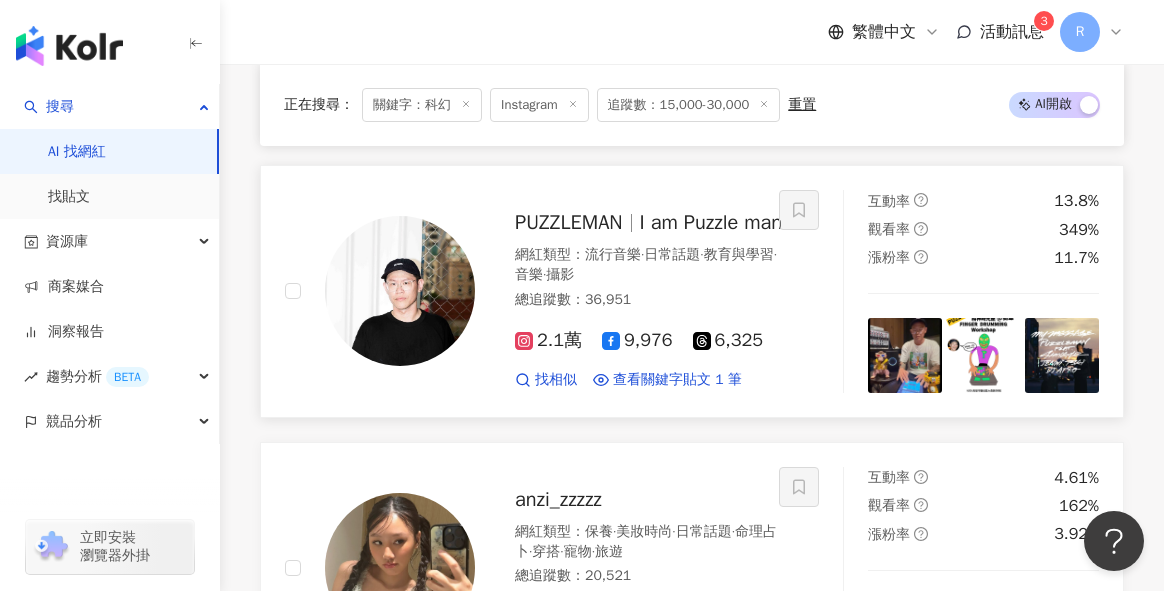 click at bounding box center (400, 291) 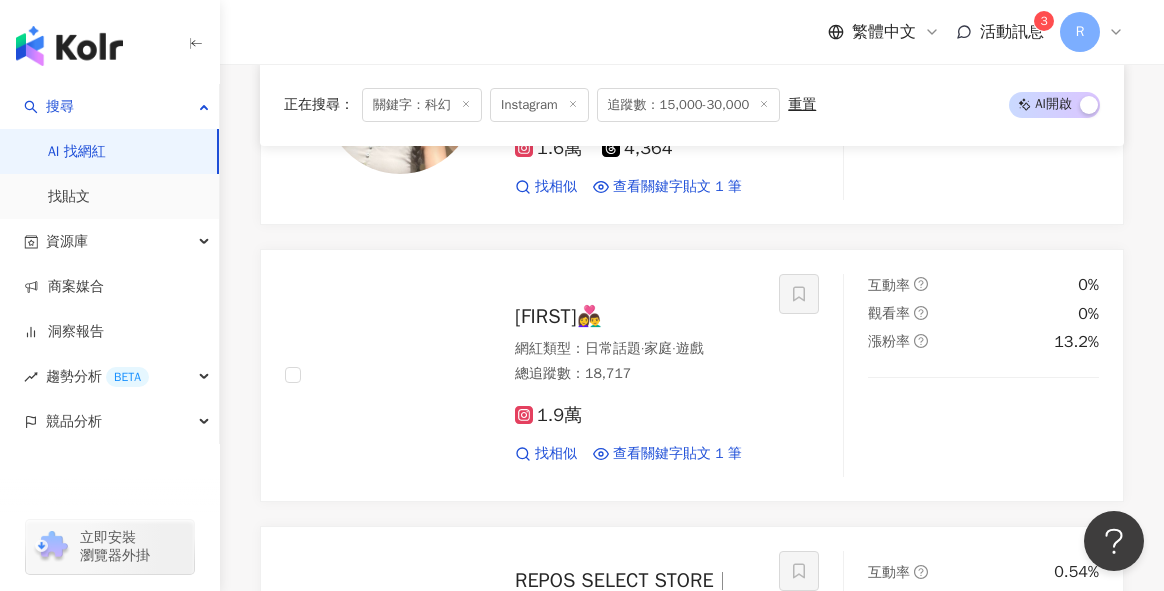 scroll, scrollTop: 2370, scrollLeft: 0, axis: vertical 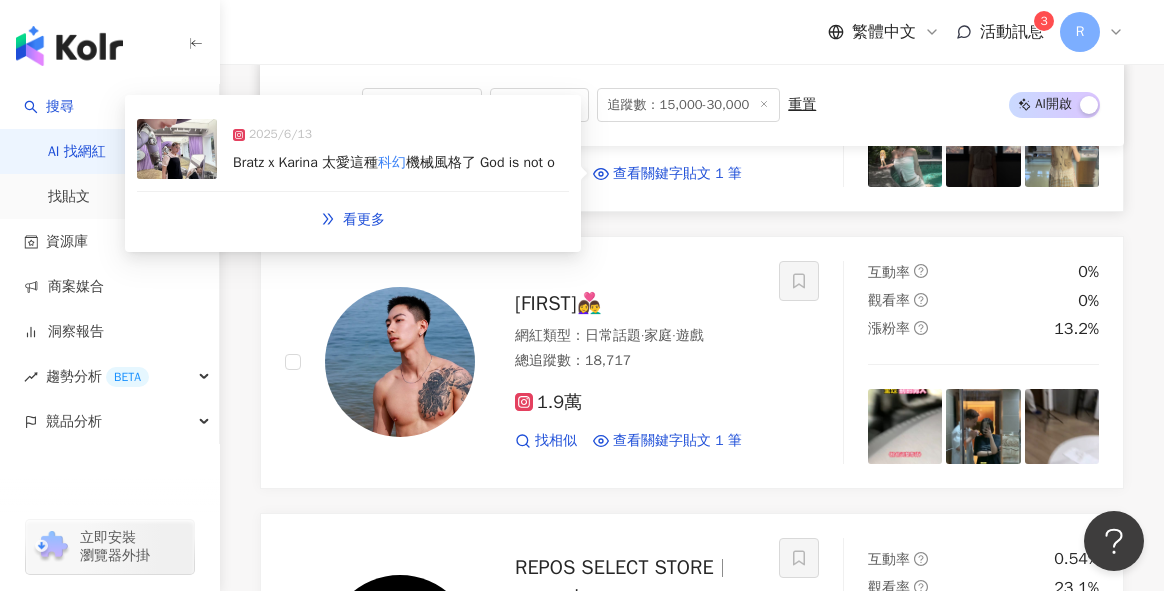 click on "2025/6/13" at bounding box center (394, 139) 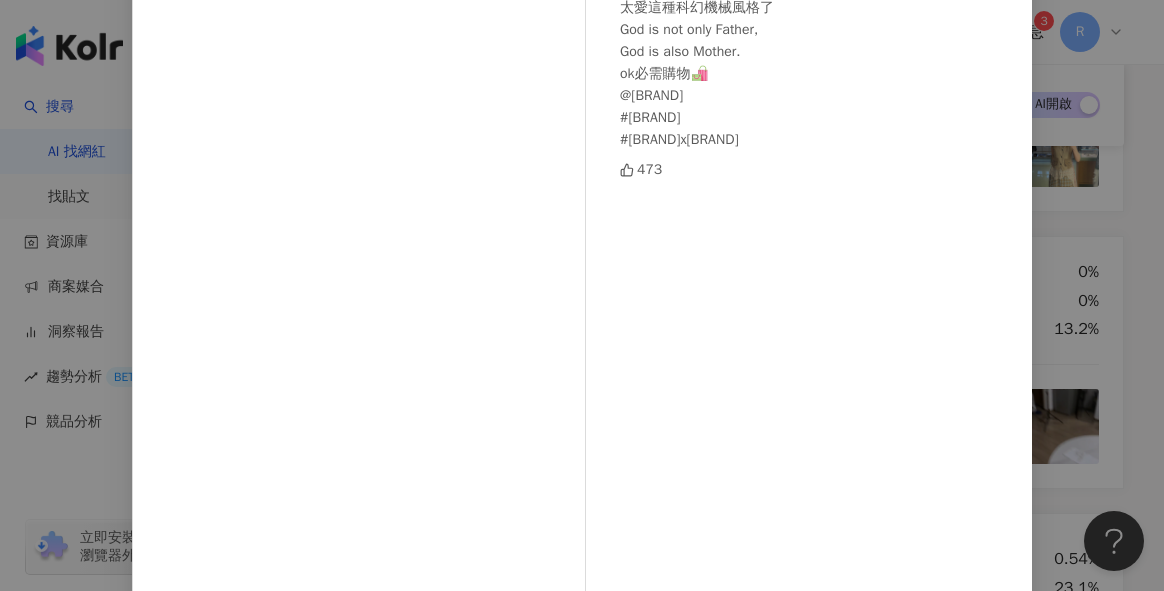 scroll, scrollTop: 277, scrollLeft: 0, axis: vertical 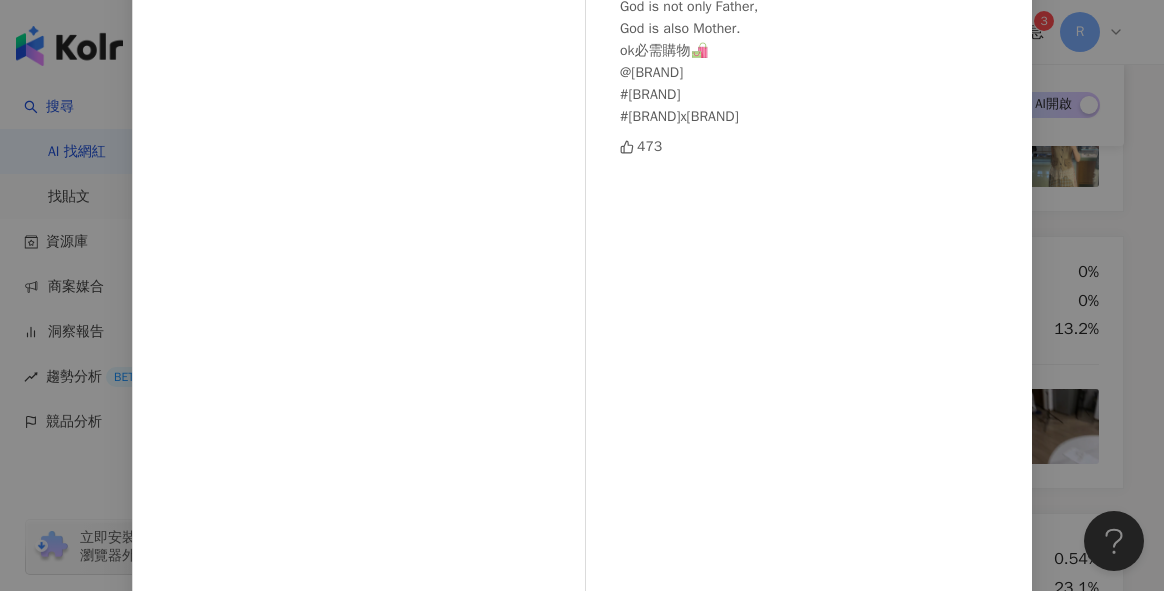 click on "anzi_zzzzz 2025/6/13 紫色totally💅🏻🙋🏻‍♀️🫟💜
來看巨型 Bratz x Karina
太愛這種科幻機械風格了
God is not only Father,
God is also Mother.
ok必需購物🛍️
@gentlemonster
#gentlemonster
#gentlemonsterxbratz 473 查看原始貼文" at bounding box center [582, 295] 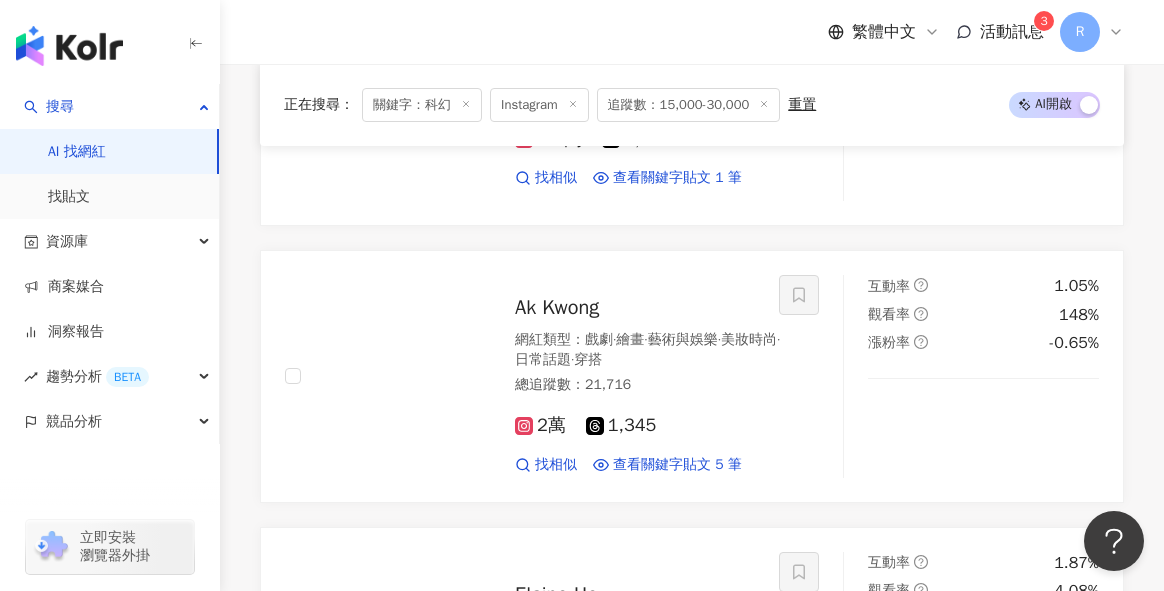 scroll, scrollTop: 3220, scrollLeft: 0, axis: vertical 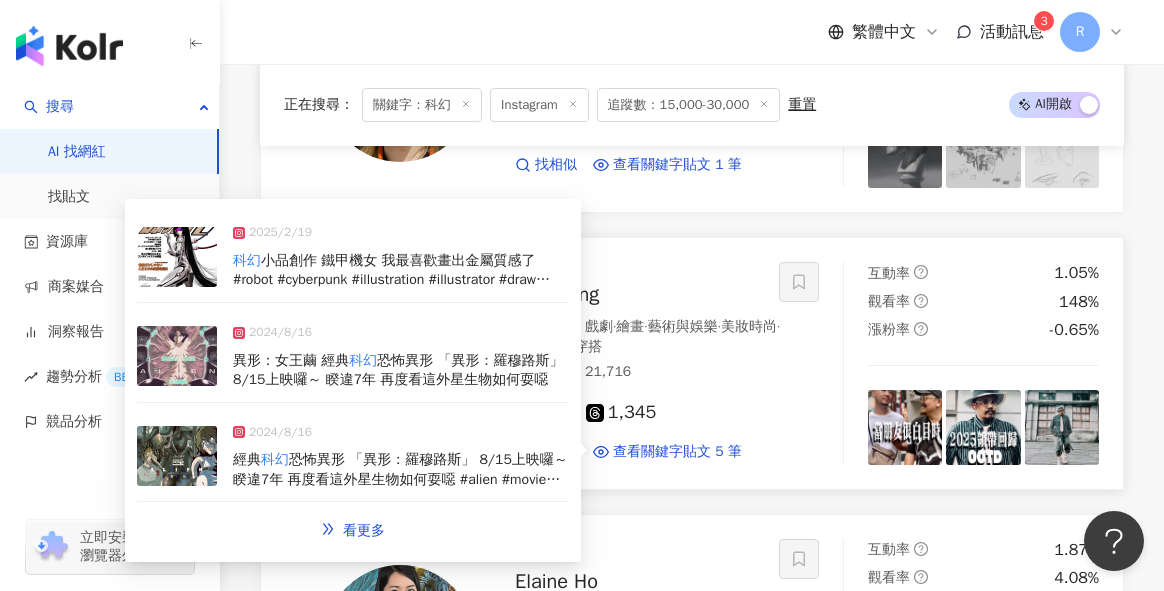click on "科幻 小品創作
鐵甲機女
我最喜歡畫出金屬質感了
#robot #cyberpunk #illustration #illustrator #draw #drawing #drawings #drawart #art #artist #anime #animeart" at bounding box center (401, 270) 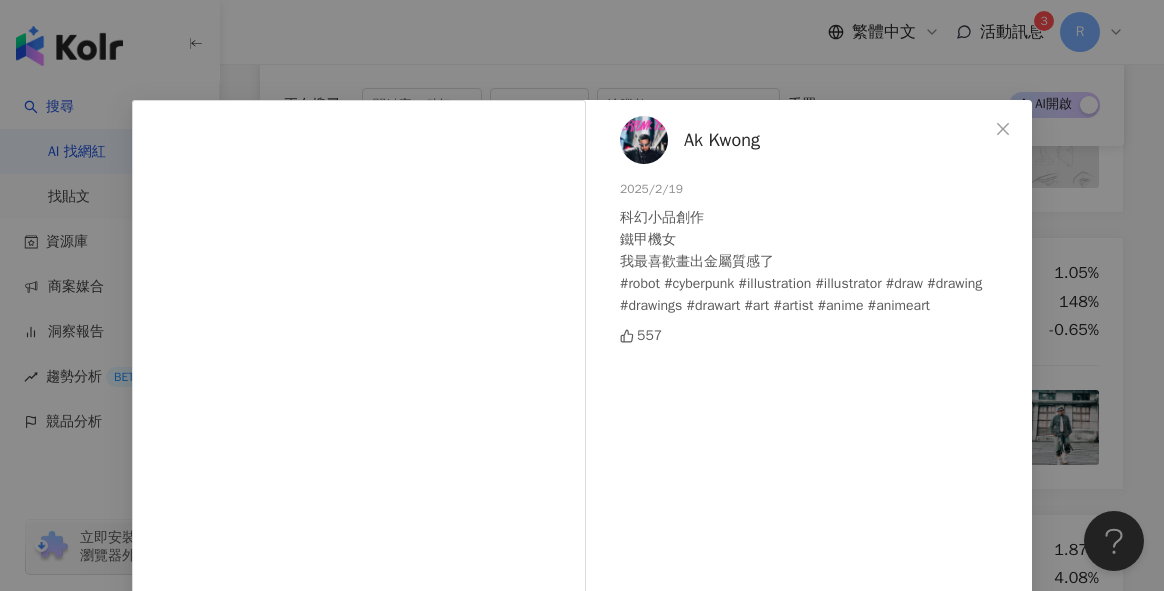 click on "Ak Kwong 2025/2/19 科幻小品創作
鐵甲機女
我最喜歡畫出金屬質感了
#robot #cyberpunk #illustration #illustrator #draw #drawing #drawings #drawart #art #artist #anime #animeart 557 查看原始貼文" at bounding box center [582, 295] 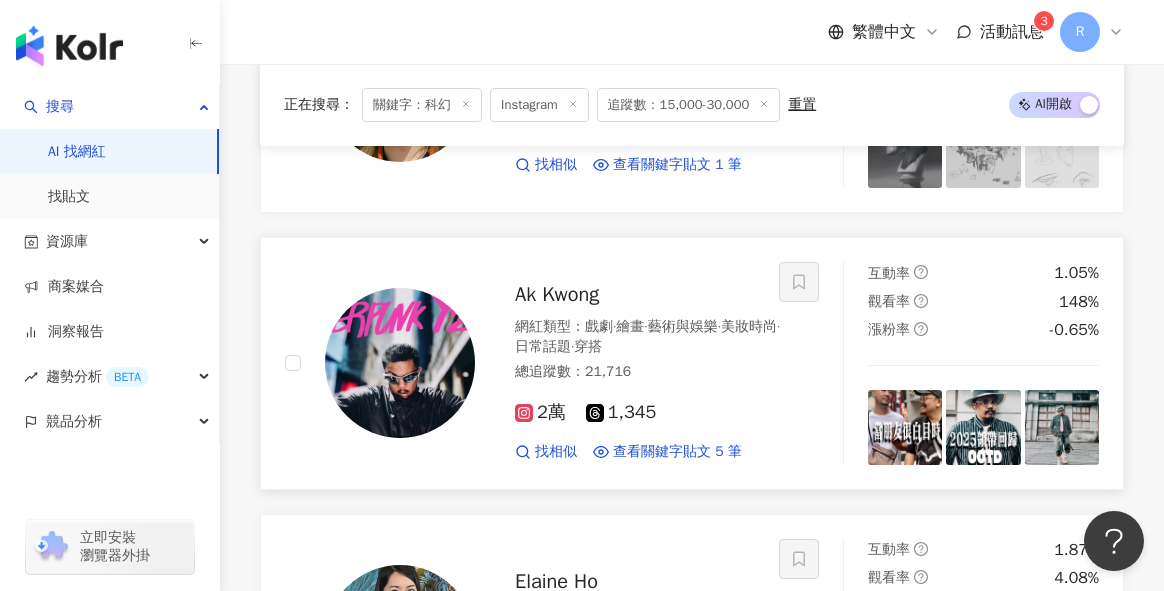 click at bounding box center [400, 363] 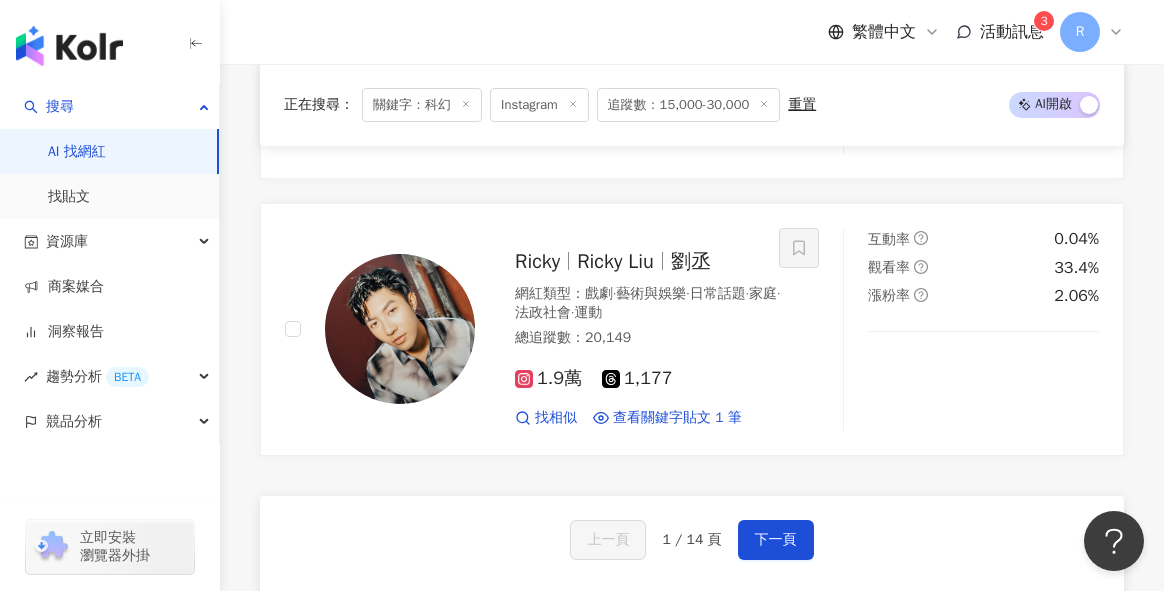 scroll, scrollTop: 3814, scrollLeft: 0, axis: vertical 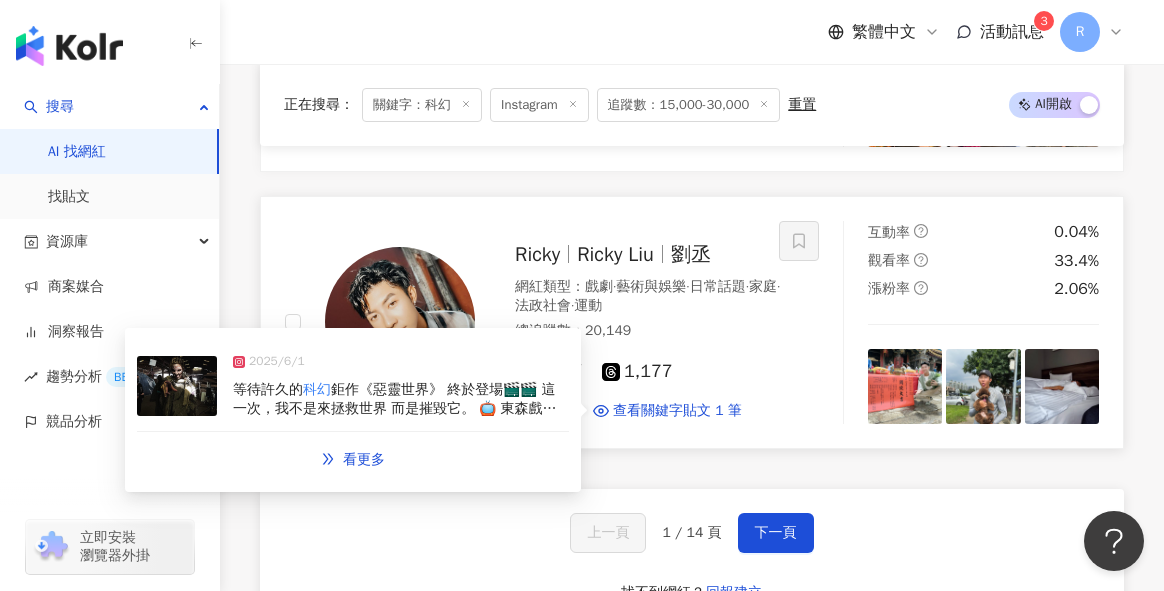 click on "鉅作《惡靈世界》
終於登場🎬🎬
這一次，我不是來拯救世界
而是摧毀它。
📺 東森戲劇台 40頻道
🎬 首播｜6月1日 晚上9點
🔁 重播｜6月2日 凌晨00:00
#惡靈世界 #超自然對決 #大反派來了
#劉丞 #東森戲劇台 #讓惡成真 #演員" at bounding box center (398, 428) 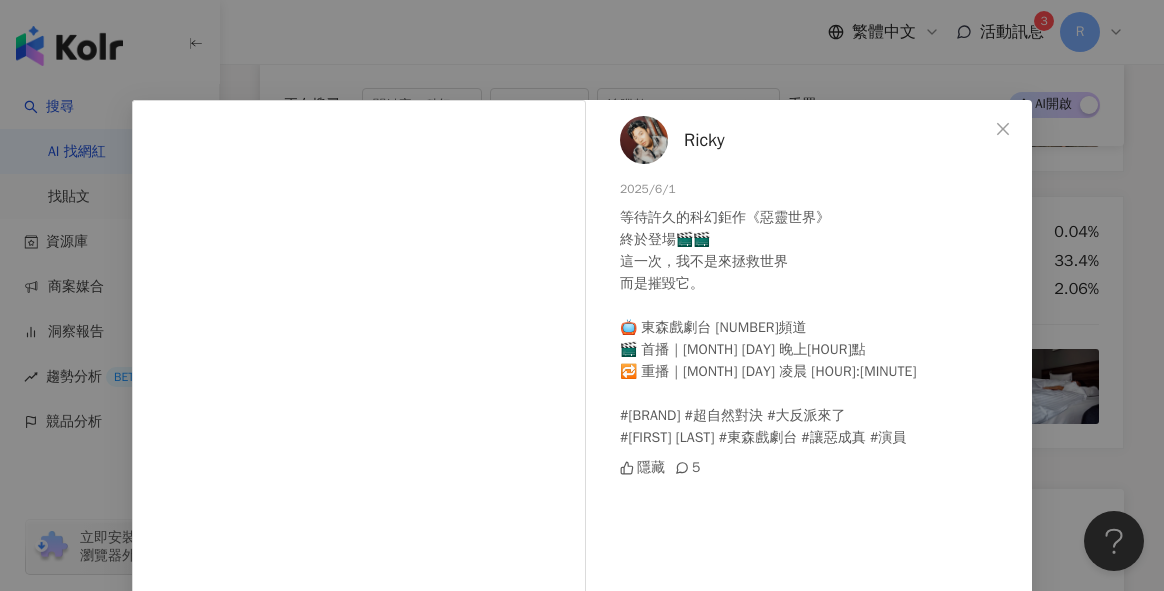 click on "Ricky  2025/6/1 等待許久的科幻鉅作《惡靈世界》
終於登場🎬🎬
這一次，我不是來拯救世界
而是摧毀它。
📺 東森戲劇台 40頻道
🎬 首播｜6月1日 晚上9點
🔁 重播｜6月2日 凌晨00:00
#惡靈世界 #超自然對決 #大反派來了
#劉丞 #東森戲劇台 #讓惡成真 #演員 隱藏 5 查看原始貼文" at bounding box center (582, 295) 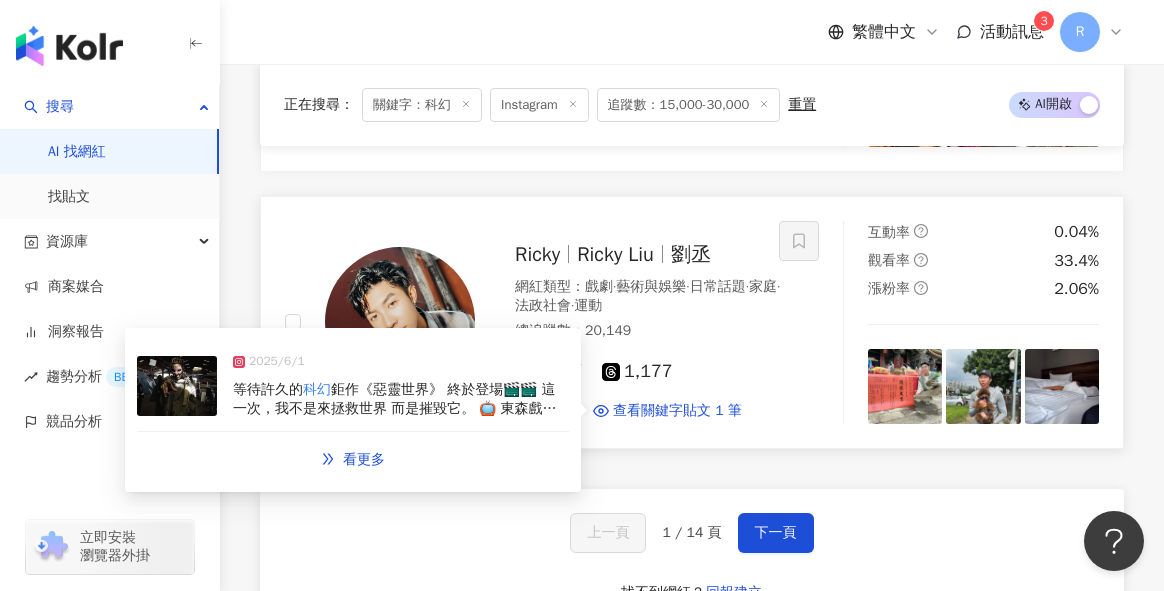 click on "2025/6/1" at bounding box center (401, 366) 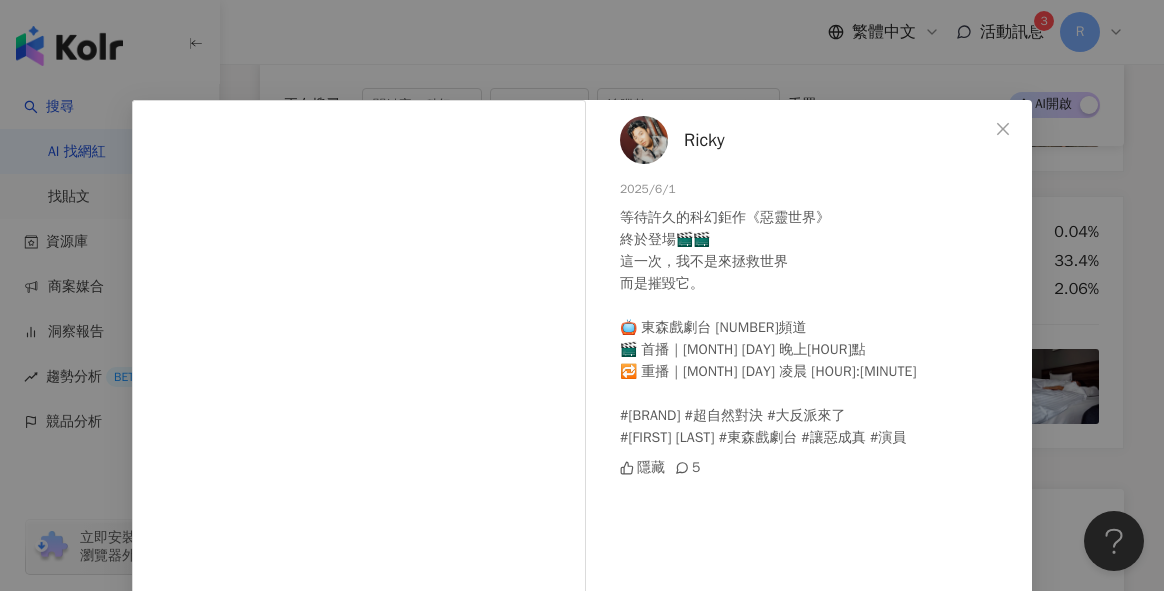 click on "Ricky  2025/6/1 等待許久的科幻鉅作《惡靈世界》
終於登場🎬🎬
這一次，我不是來拯救世界
而是摧毀它。
📺 東森戲劇台 40頻道
🎬 首播｜6月1日 晚上9點
🔁 重播｜6月2日 凌晨00:00
#惡靈世界 #超自然對決 #大反派來了
#劉丞 #東森戲劇台 #讓惡成真 #演員 隱藏 5 查看原始貼文" at bounding box center [582, 295] 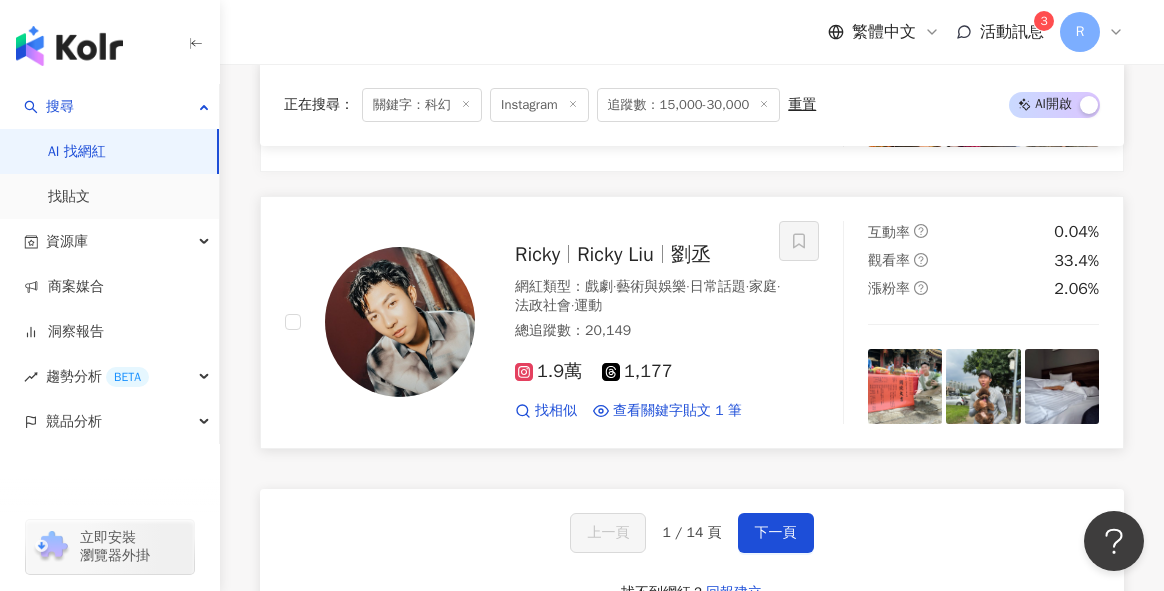 click at bounding box center (400, 322) 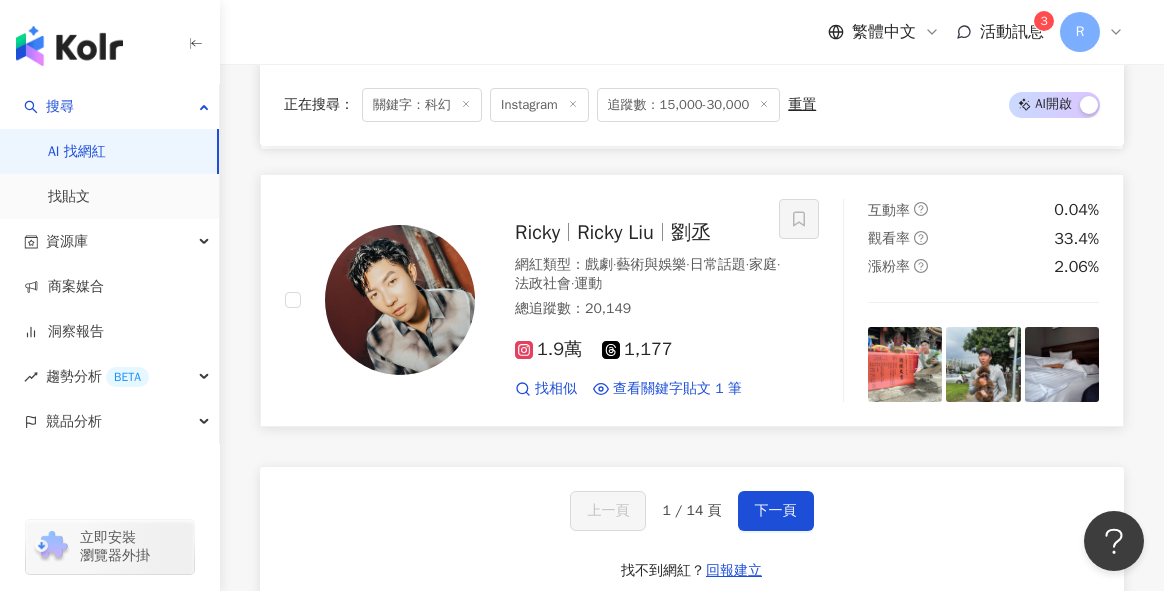 scroll, scrollTop: 3854, scrollLeft: 0, axis: vertical 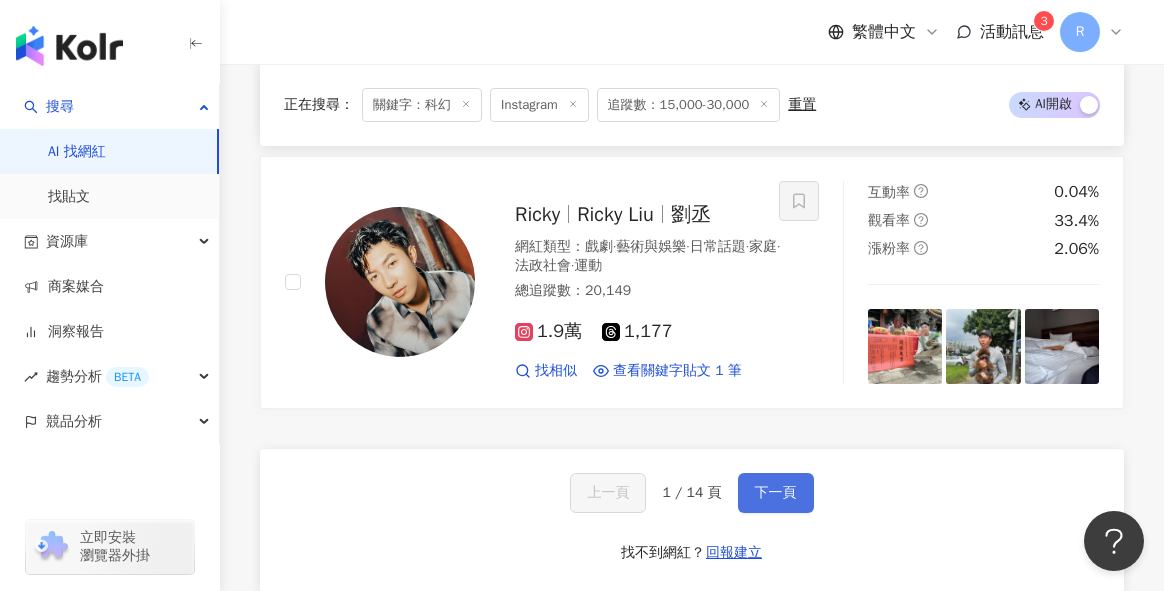 click on "下一頁" at bounding box center [776, 493] 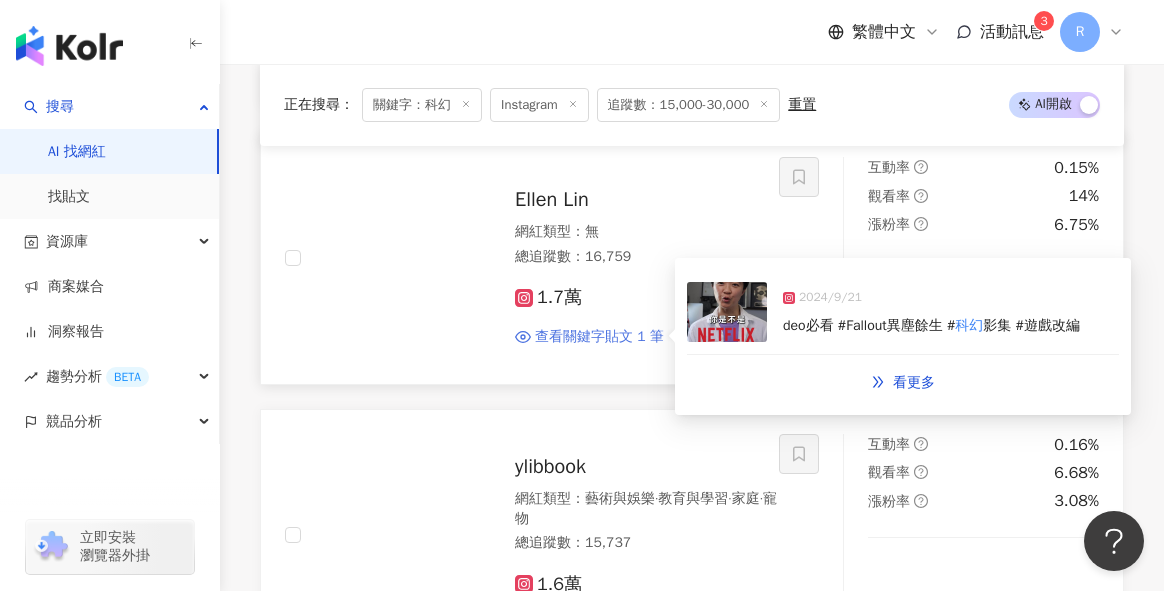 scroll, scrollTop: 1918, scrollLeft: 0, axis: vertical 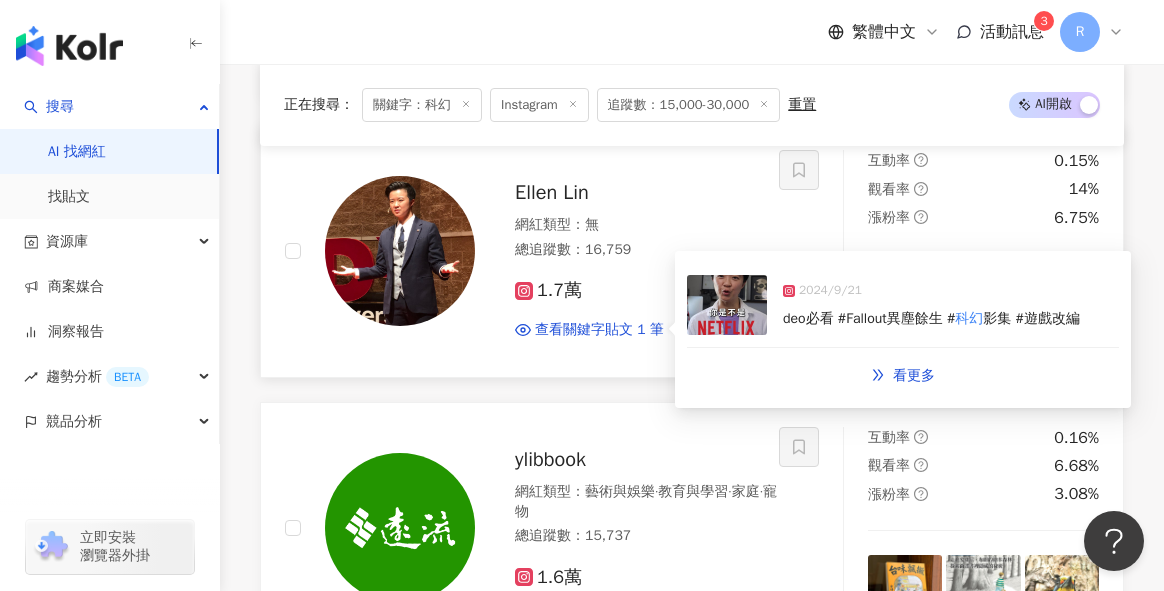 click on "deo必看 #Fallout異塵餘生 #" at bounding box center [869, 318] 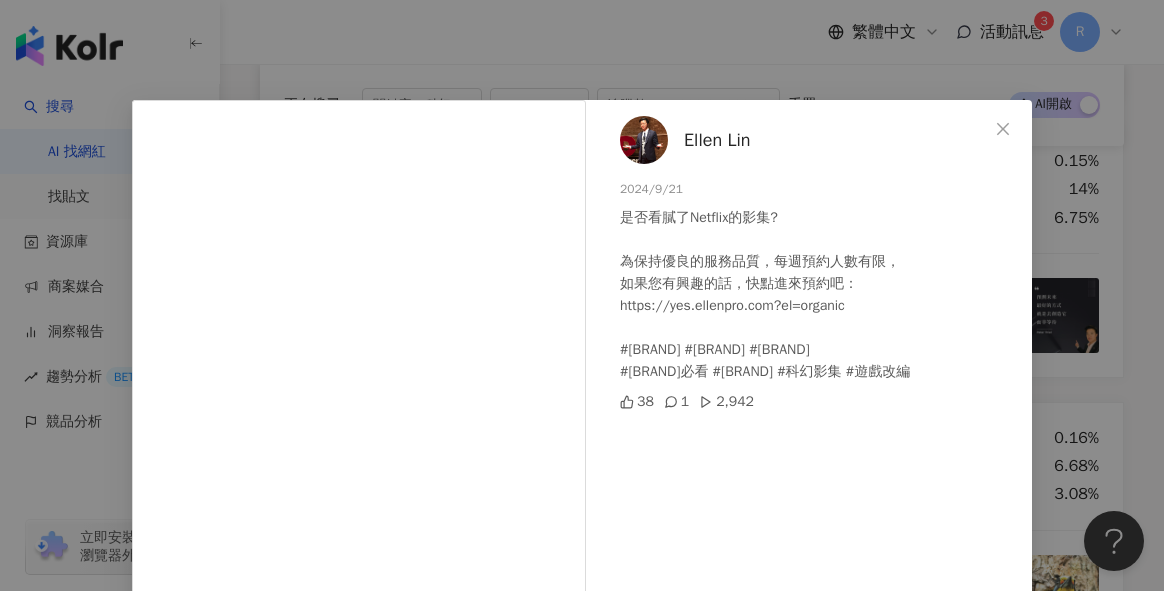 click on "Ellen Lin 2024/9/21 是否看膩了Netflix的影集?
為保持優良的服務品質，每週預約人數有限，
如果您有興趣的話，快點進來預約吧：https://yes.ellenpro.com?el=organic
#ellenpro #shorts #reels
#primevideo必看 #Fallout異塵餘生 #科幻影集 #遊戲改編 38 1 2,942 查看原始貼文" at bounding box center (582, 295) 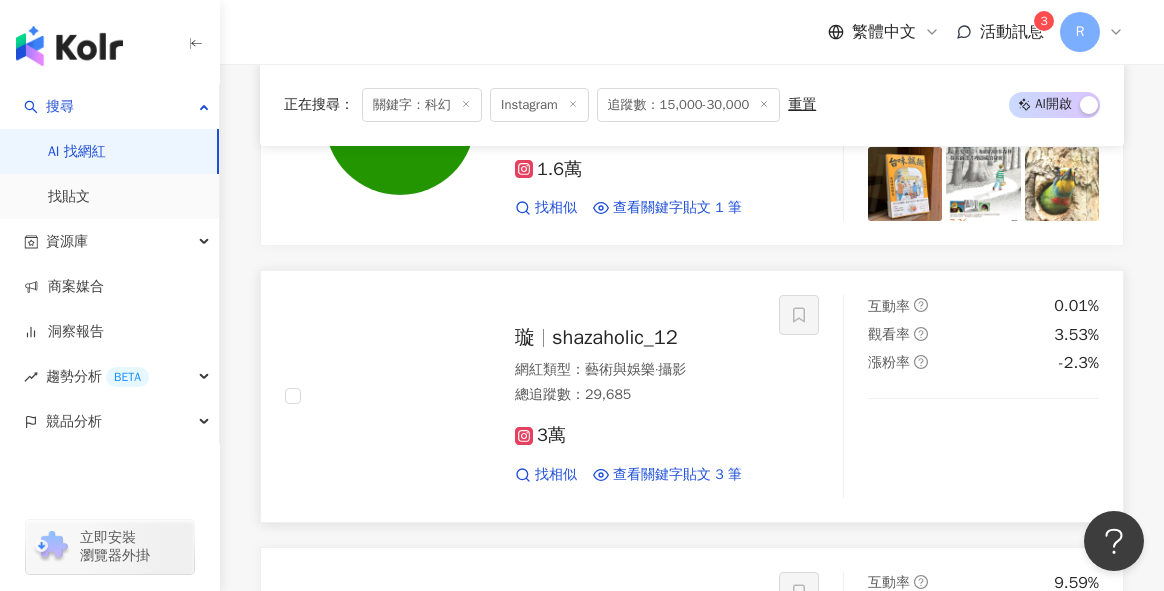 scroll, scrollTop: 2345, scrollLeft: 0, axis: vertical 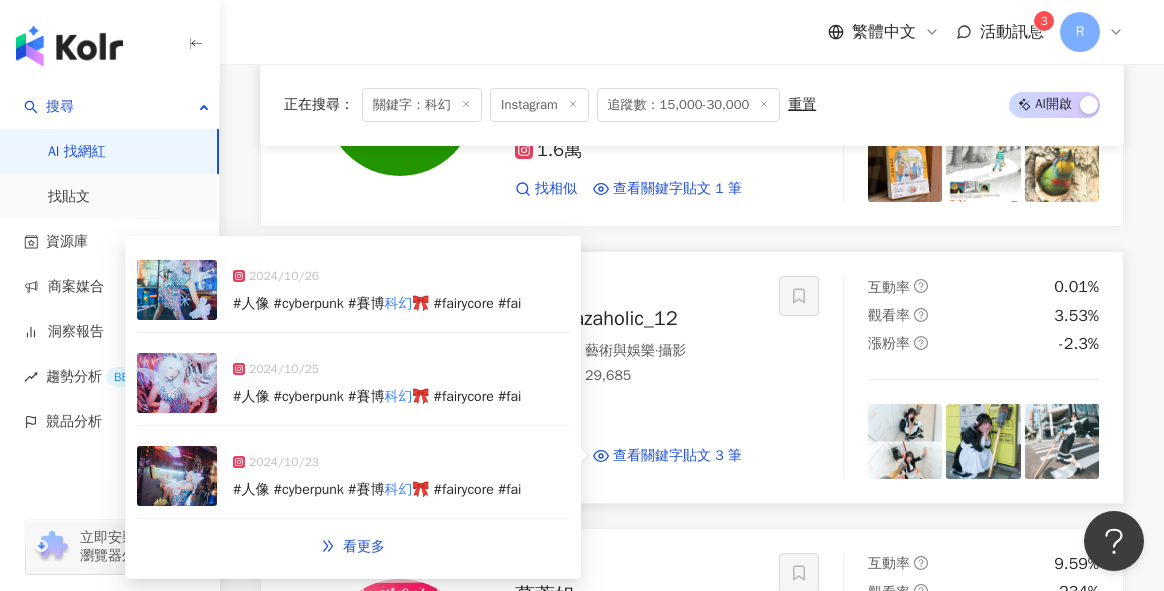 click on "2024/10/25" at bounding box center (377, 374) 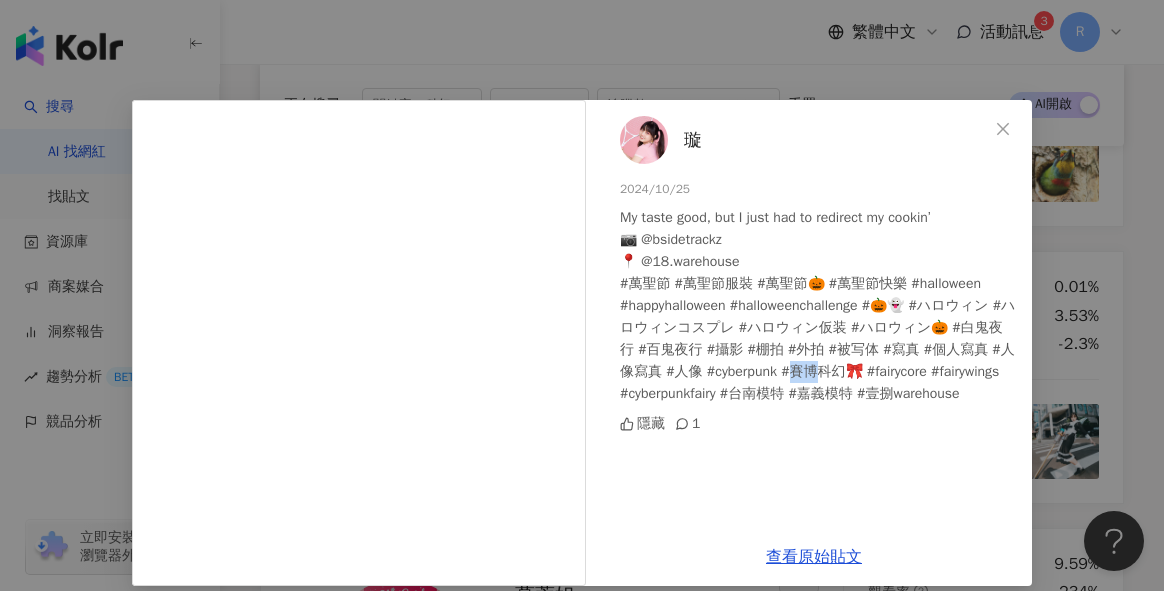 drag, startPoint x: 787, startPoint y: 376, endPoint x: 812, endPoint y: 378, distance: 25.079872 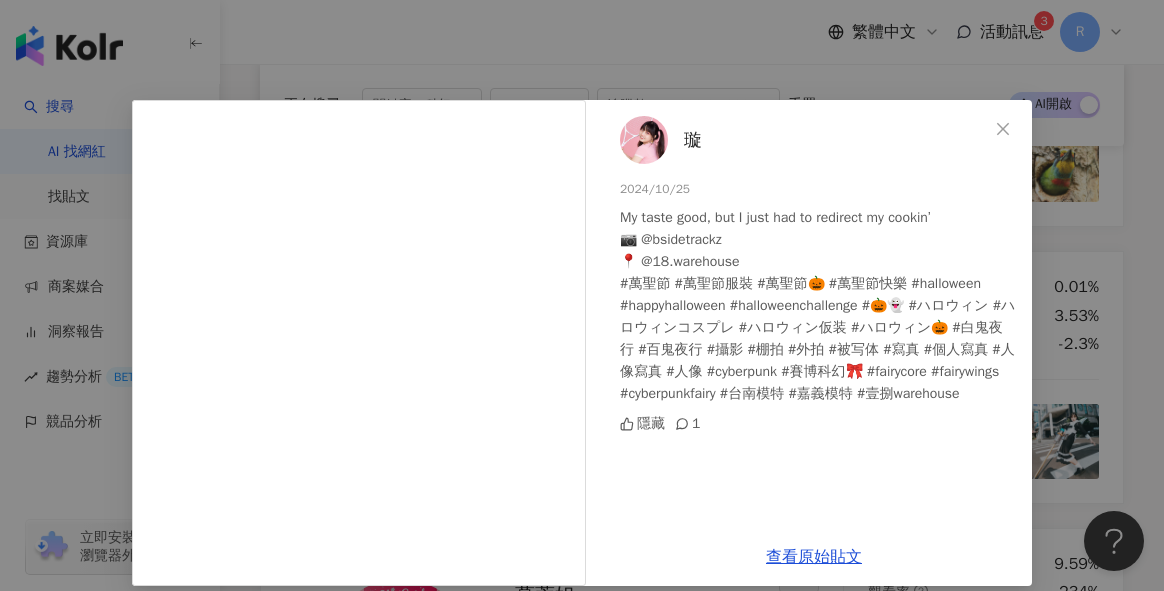 click on "隱藏 1" at bounding box center [818, 424] 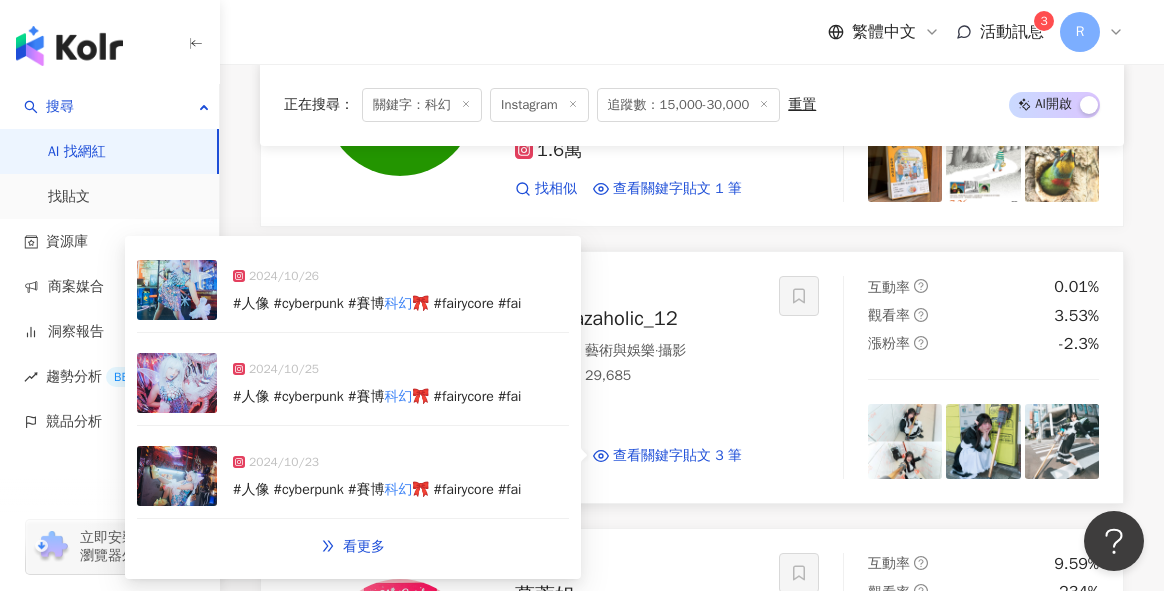 click on "總追蹤數 ： 29,685" at bounding box center (635, 376) 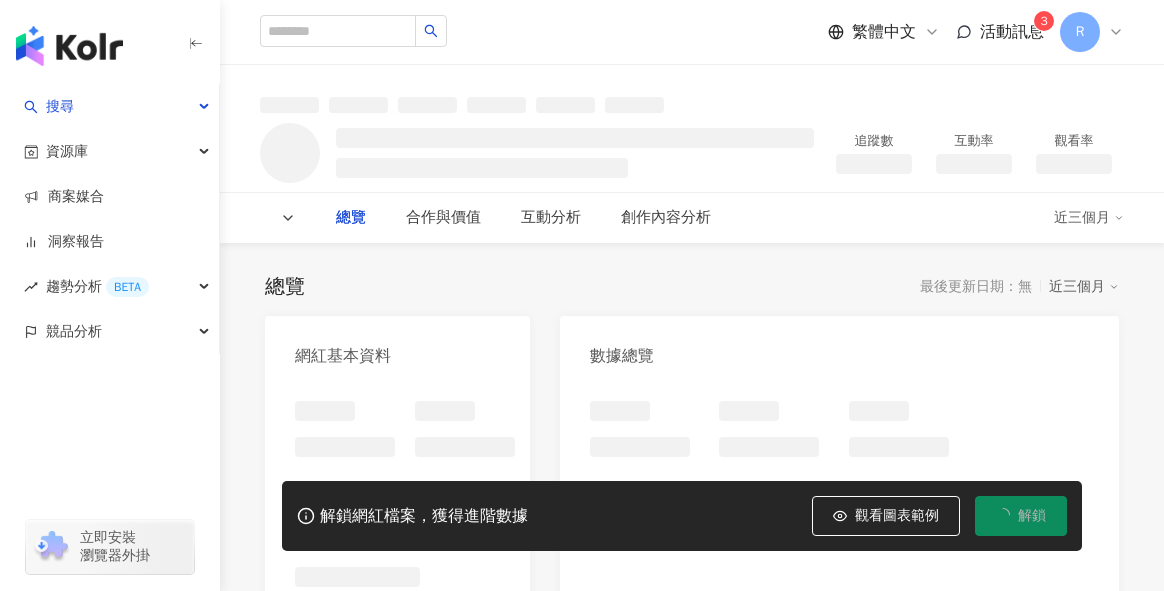 scroll, scrollTop: 0, scrollLeft: 0, axis: both 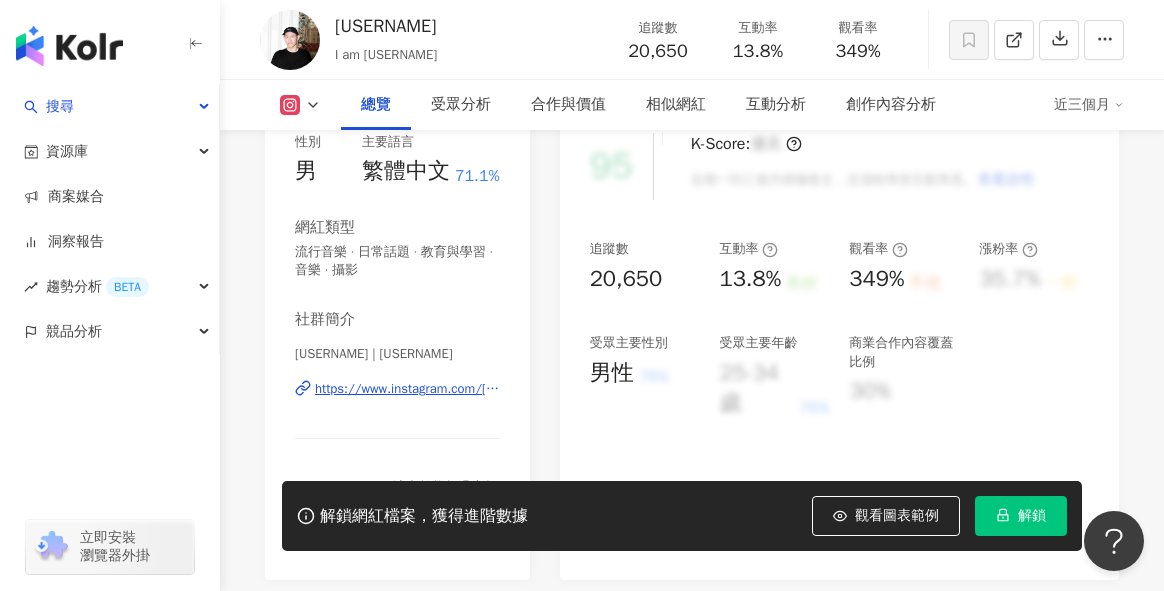 drag, startPoint x: 384, startPoint y: 357, endPoint x: 476, endPoint y: 357, distance: 92 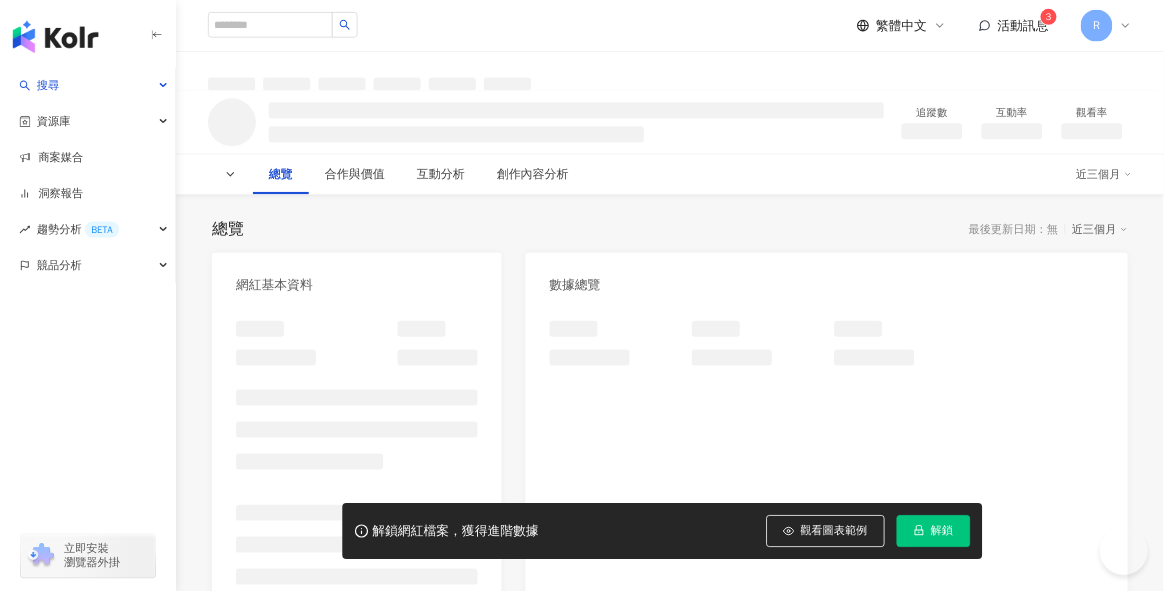 scroll, scrollTop: 0, scrollLeft: 0, axis: both 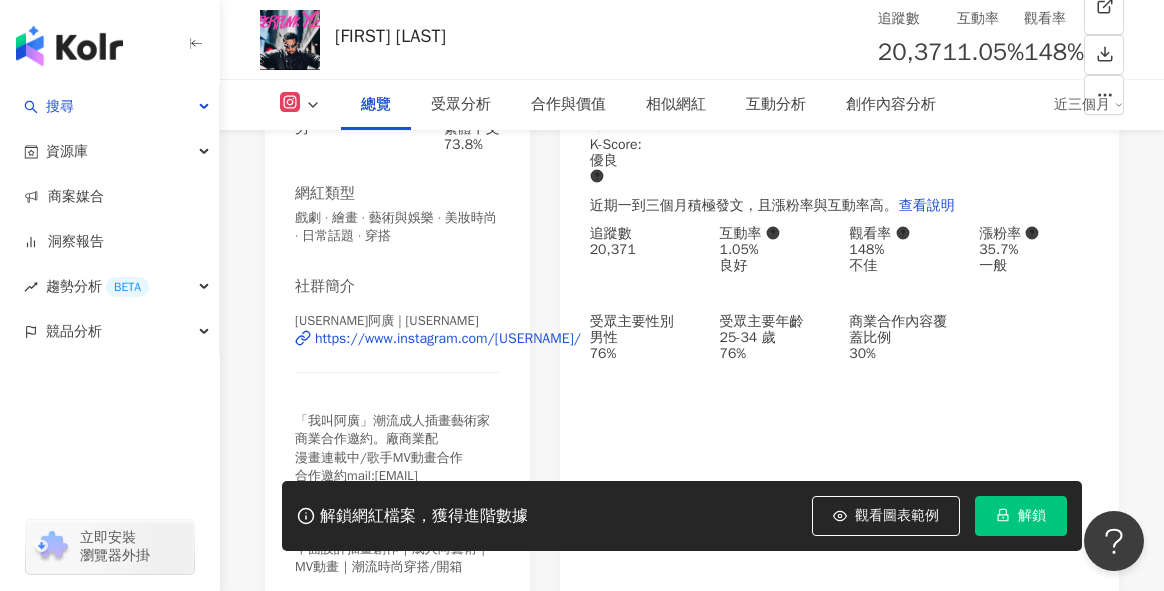 drag, startPoint x: 390, startPoint y: 327, endPoint x: 505, endPoint y: 328, distance: 115.00435 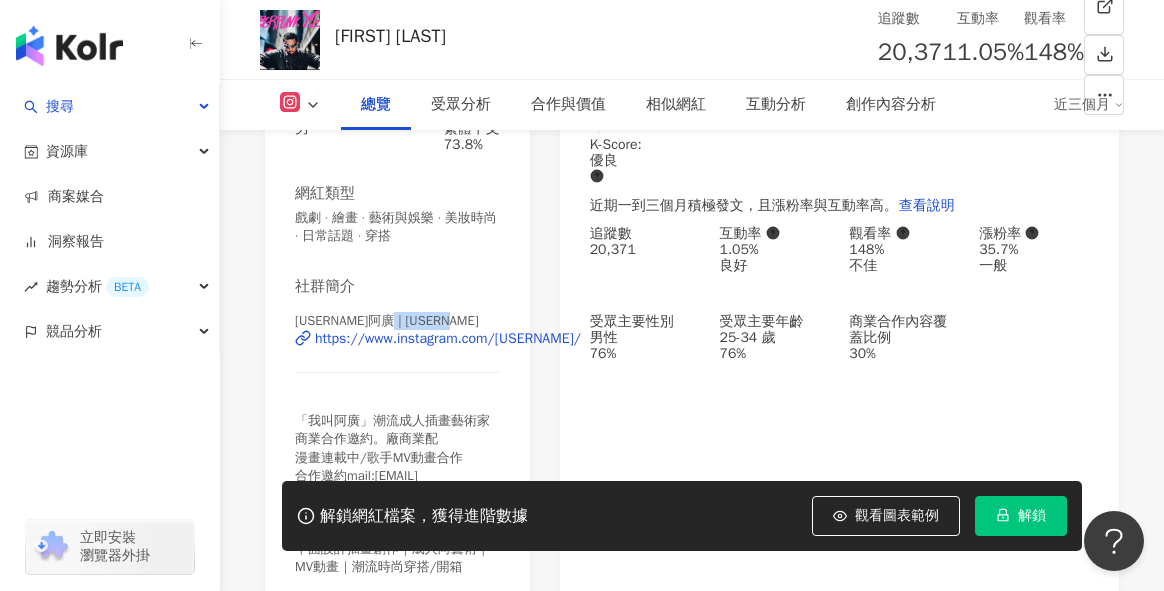 copy on "ak_kwong" 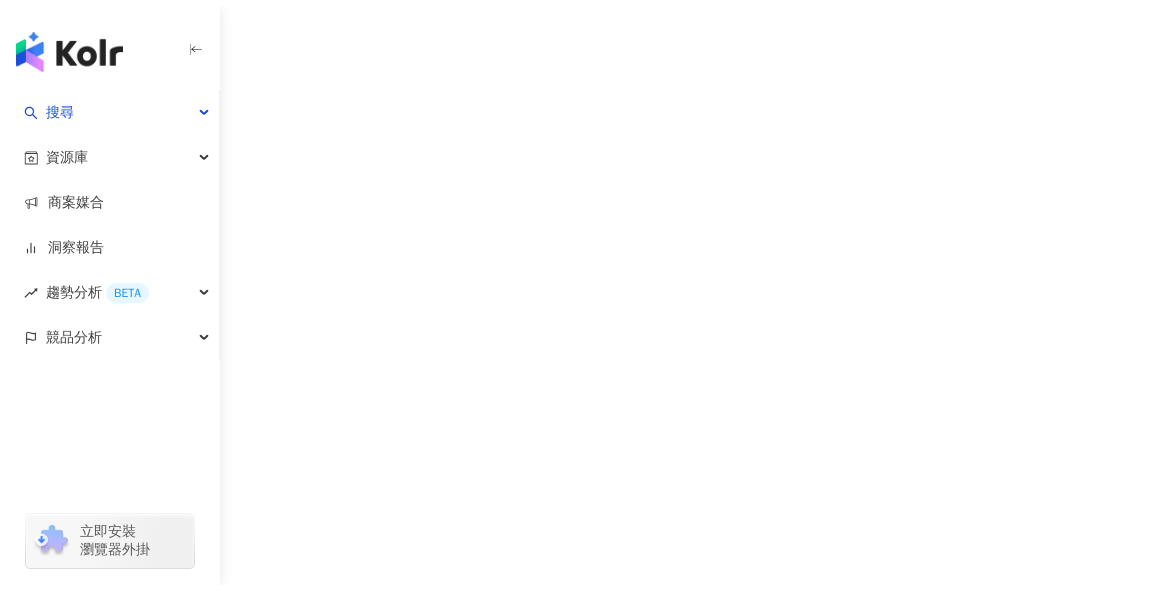 scroll, scrollTop: 0, scrollLeft: 0, axis: both 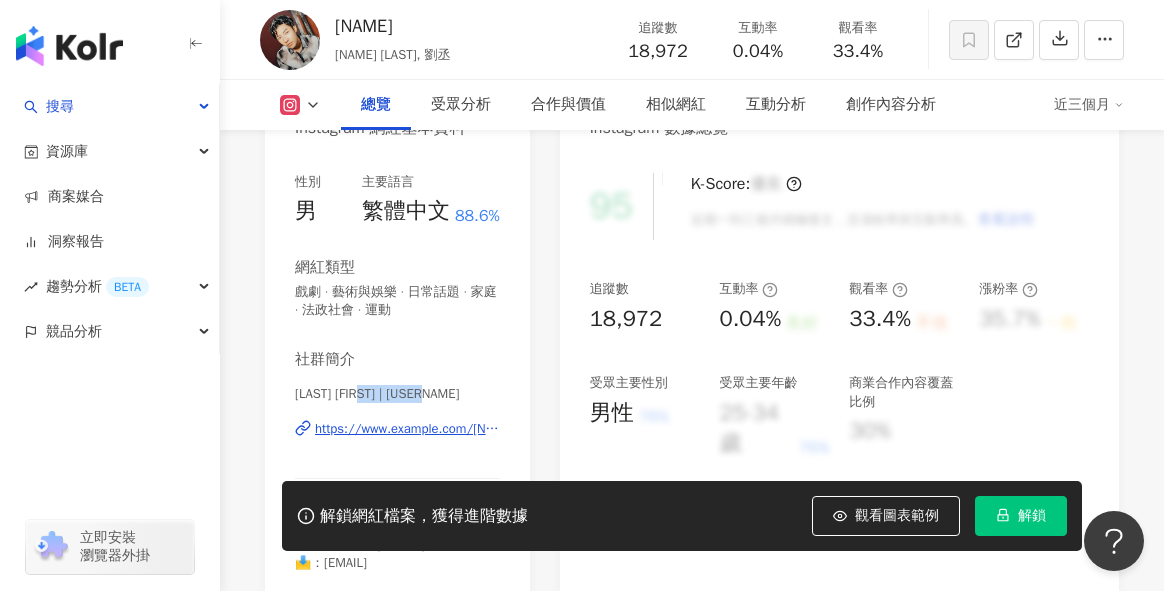 drag, startPoint x: 371, startPoint y: 396, endPoint x: 458, endPoint y: 396, distance: 87 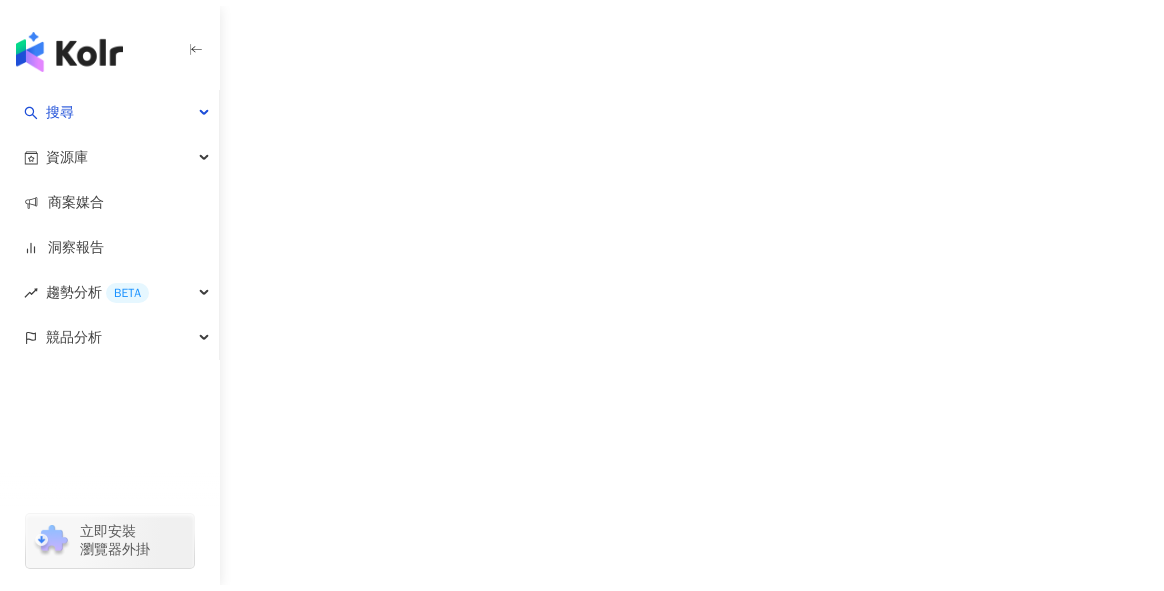 scroll, scrollTop: 0, scrollLeft: 0, axis: both 